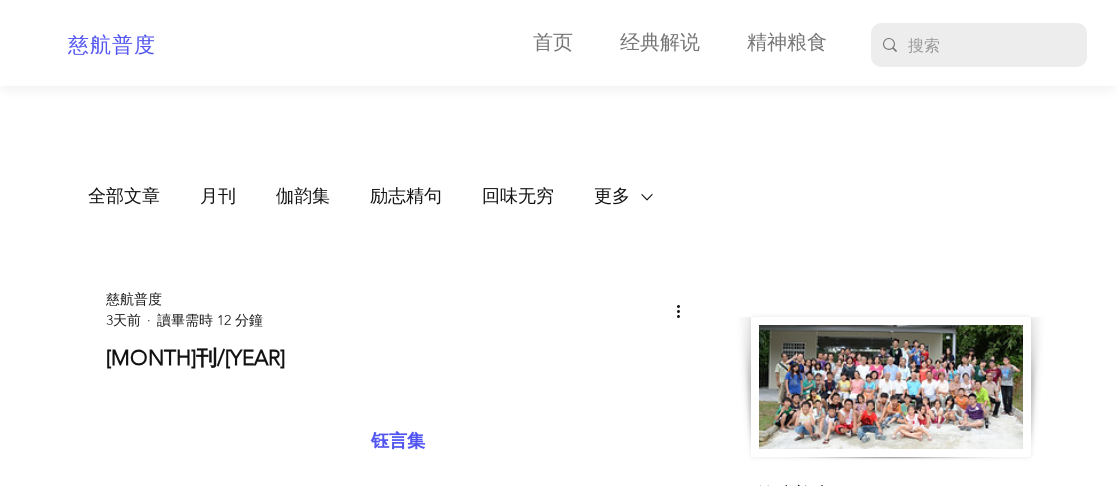 scroll, scrollTop: 1666, scrollLeft: 0, axis: vertical 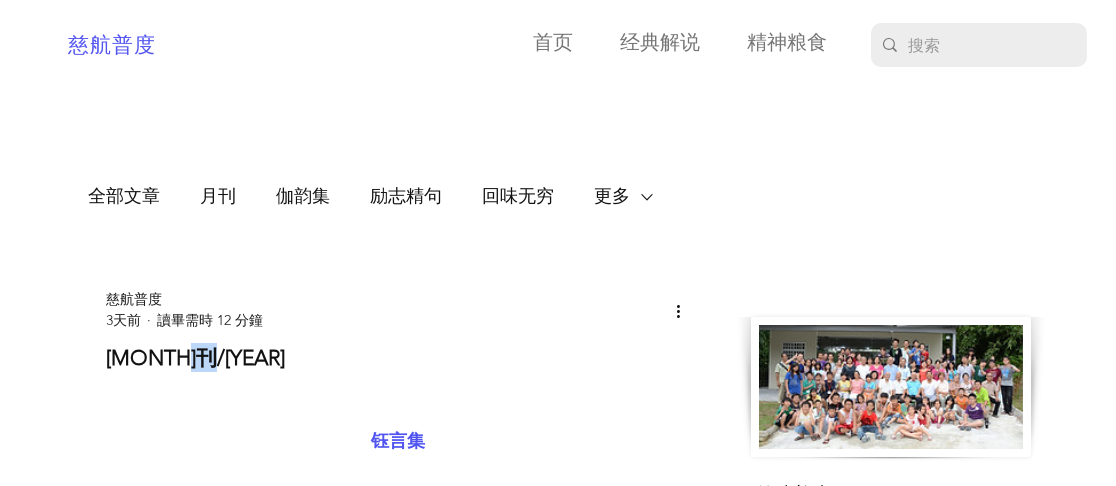 drag, startPoint x: 294, startPoint y: 369, endPoint x: 333, endPoint y: 364, distance: 39.319206 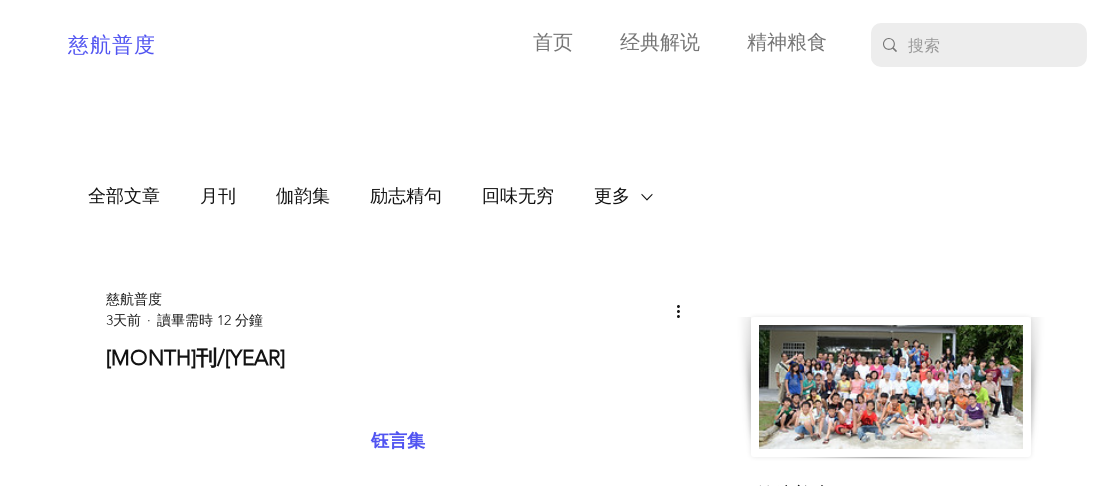 drag, startPoint x: 333, startPoint y: 364, endPoint x: 259, endPoint y: 373, distance: 74.54529 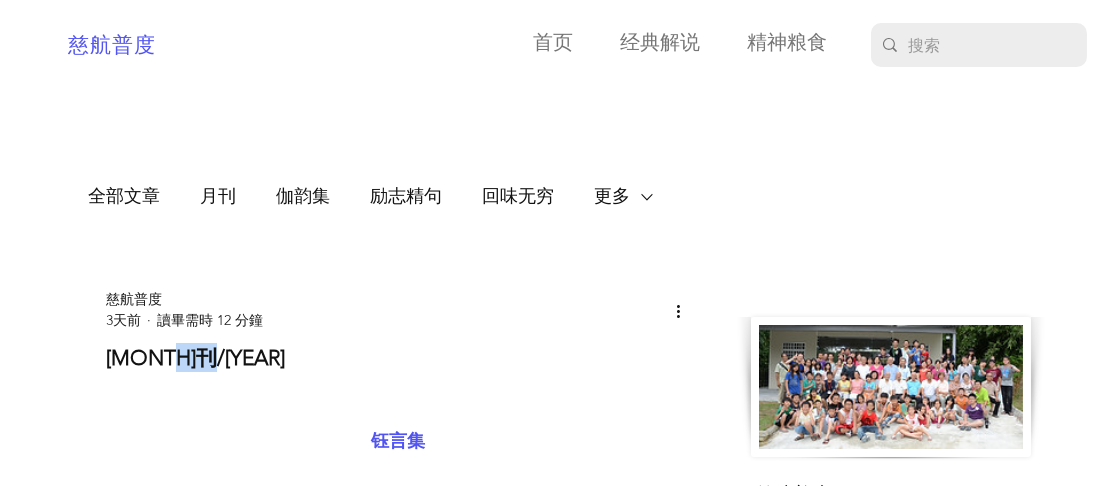 drag, startPoint x: 259, startPoint y: 362, endPoint x: 330, endPoint y: 359, distance: 71.063354 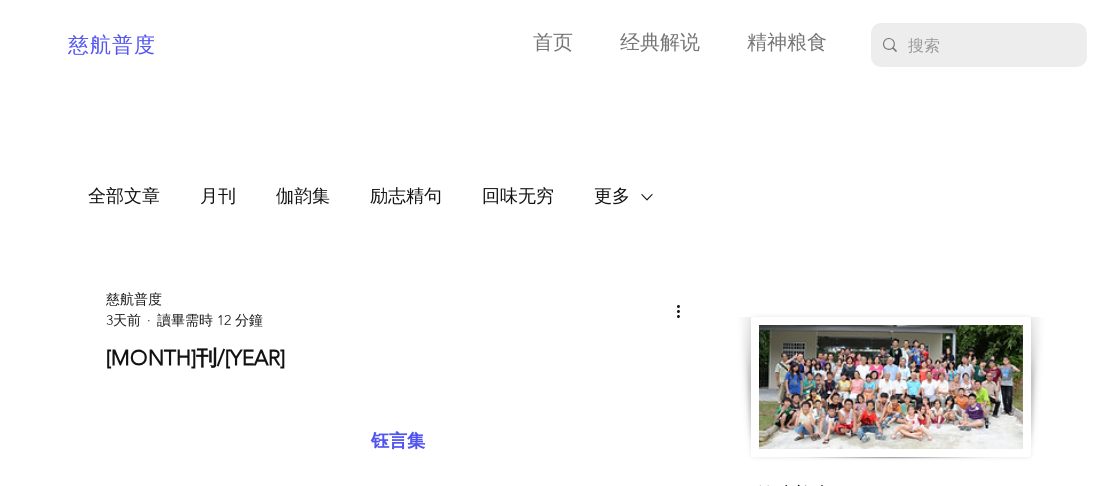 drag, startPoint x: 325, startPoint y: 376, endPoint x: 237, endPoint y: 374, distance: 88.02273 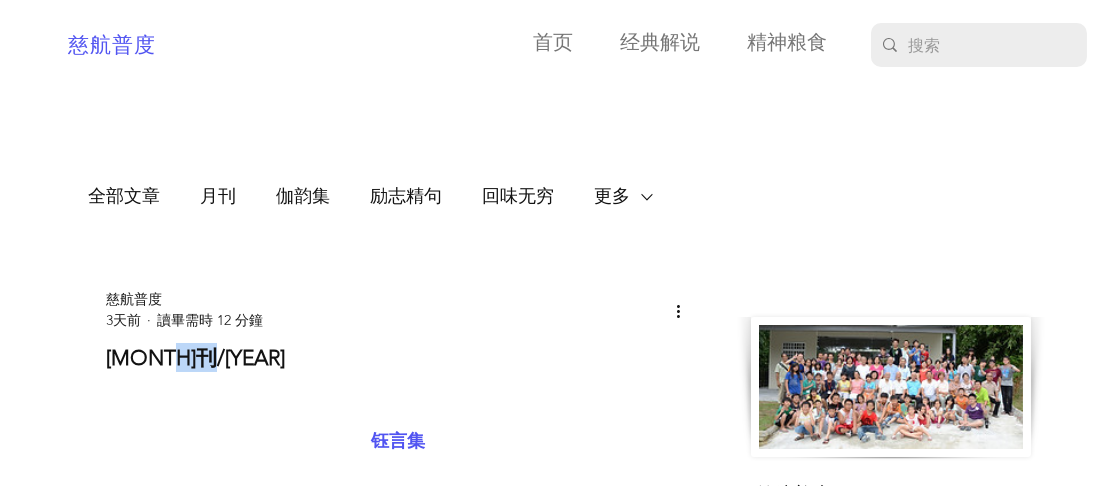 drag, startPoint x: 252, startPoint y: 367, endPoint x: 333, endPoint y: 374, distance: 81.3019 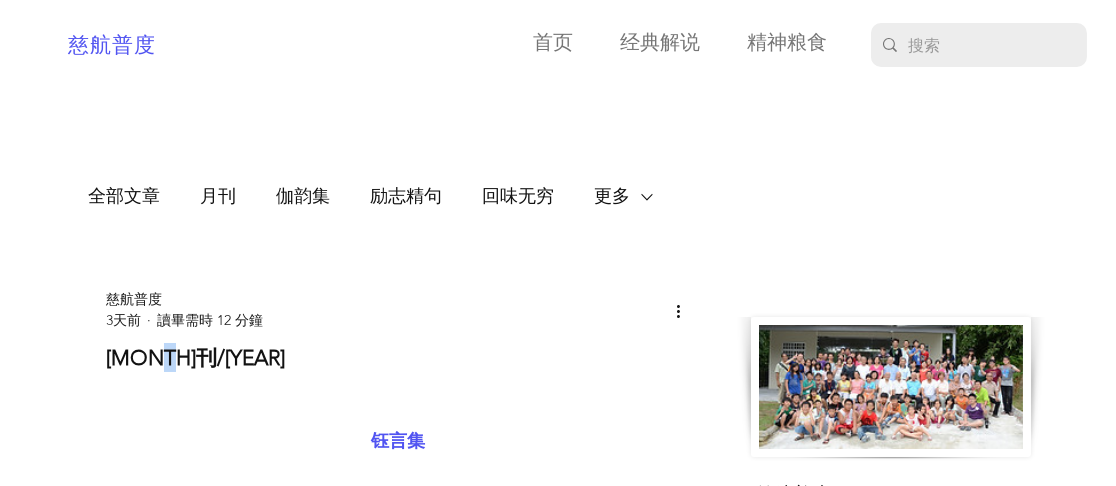 drag, startPoint x: 333, startPoint y: 374, endPoint x: 254, endPoint y: 375, distance: 79.00633 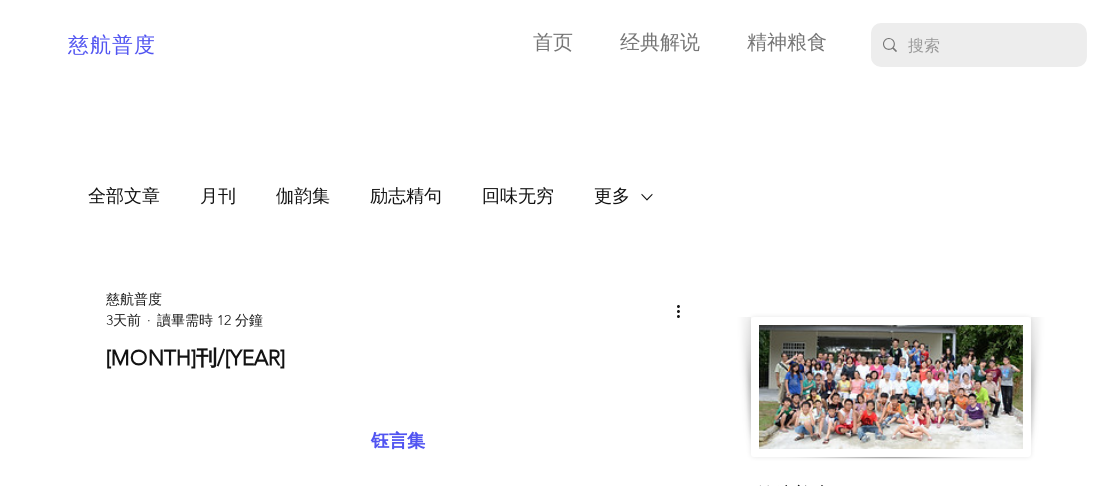 drag, startPoint x: 254, startPoint y: 375, endPoint x: 335, endPoint y: 373, distance: 81.02469 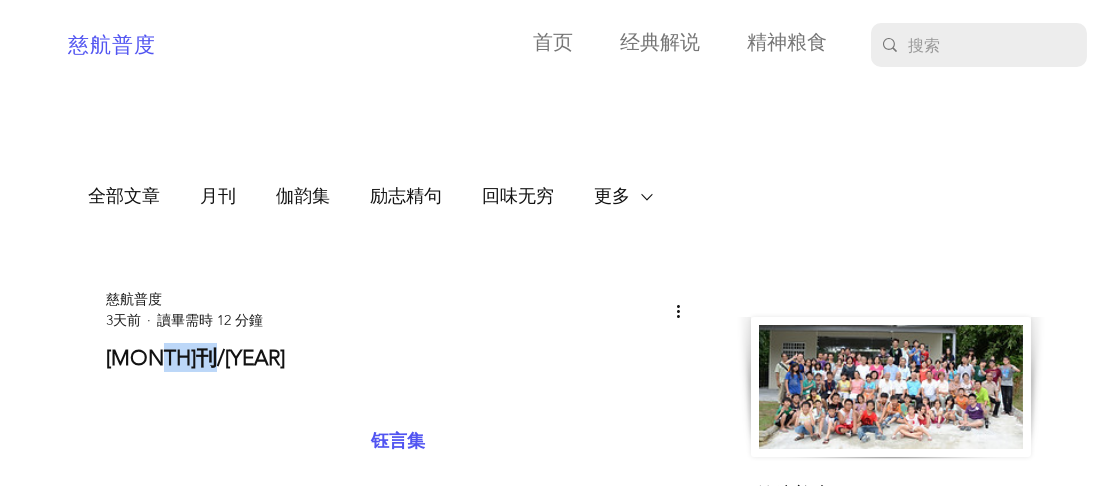 drag, startPoint x: 249, startPoint y: 369, endPoint x: 321, endPoint y: 369, distance: 72 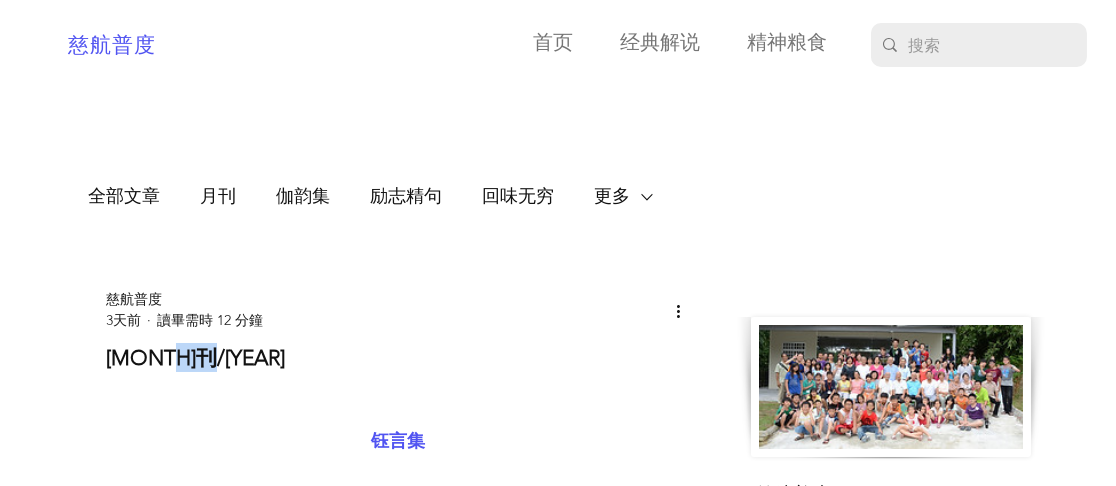 drag, startPoint x: 264, startPoint y: 363, endPoint x: 323, endPoint y: 365, distance: 59.03389 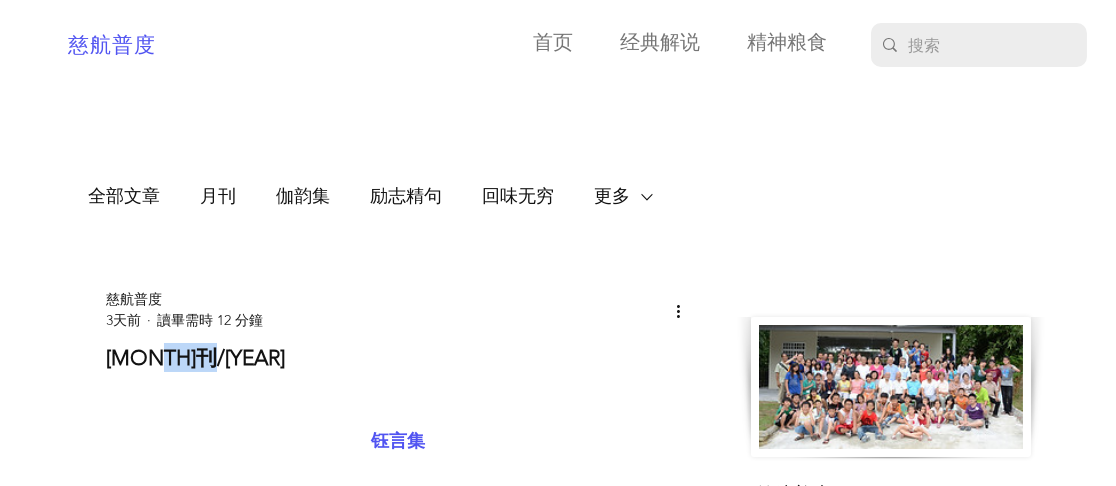 click on "[MONTH]刊/[YEAR]" at bounding box center (398, 357) 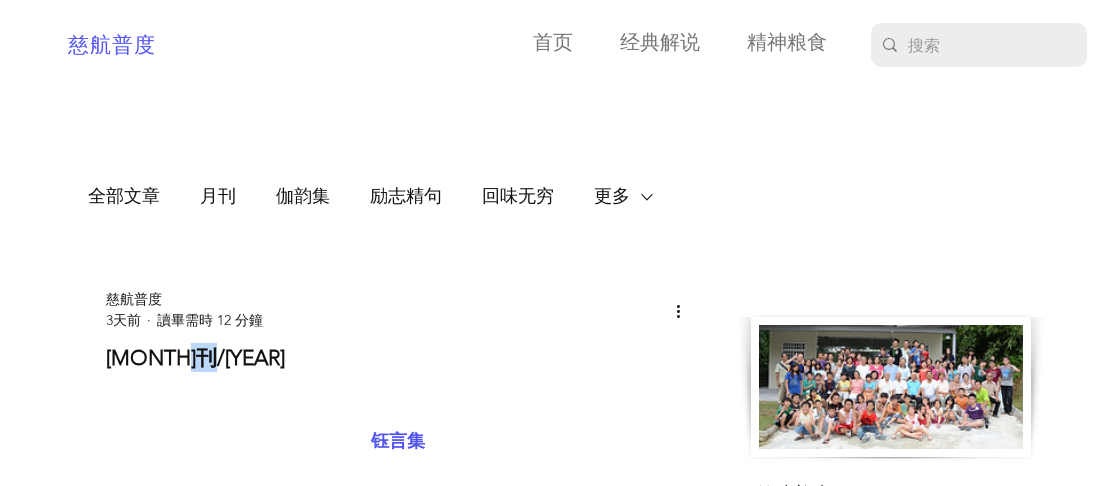 drag, startPoint x: 293, startPoint y: 365, endPoint x: 350, endPoint y: 366, distance: 57.00877 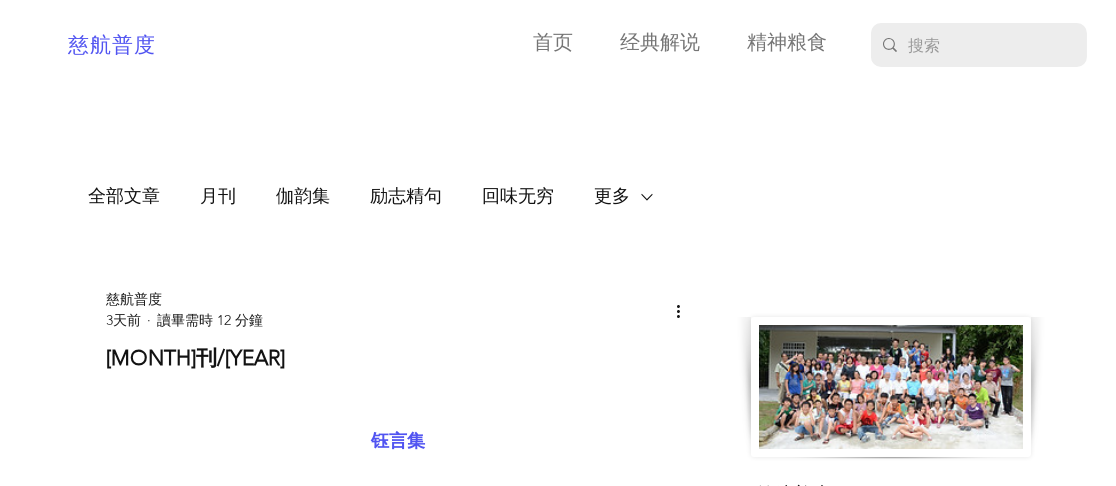 drag, startPoint x: 350, startPoint y: 366, endPoint x: 238, endPoint y: 365, distance: 112.00446 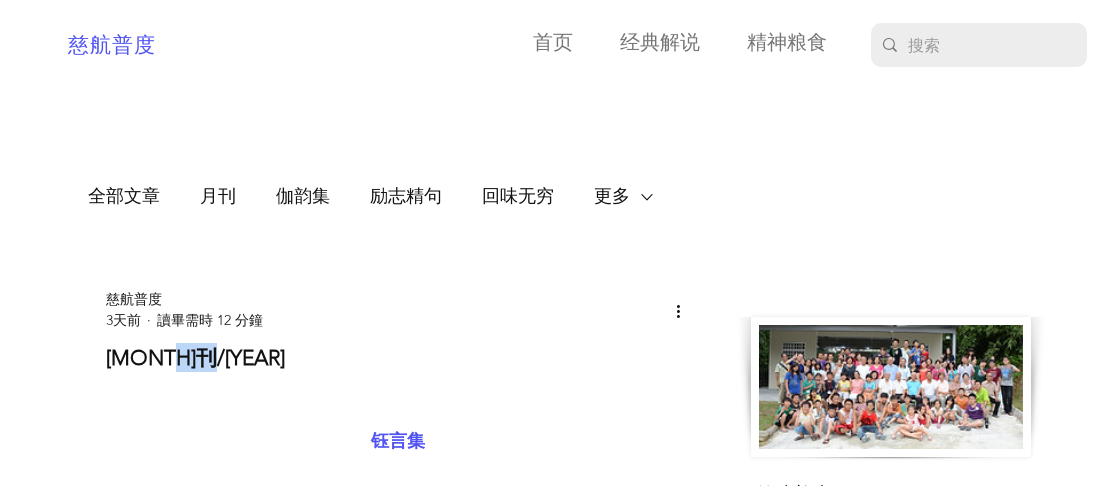 drag, startPoint x: 257, startPoint y: 365, endPoint x: 322, endPoint y: 364, distance: 65.00769 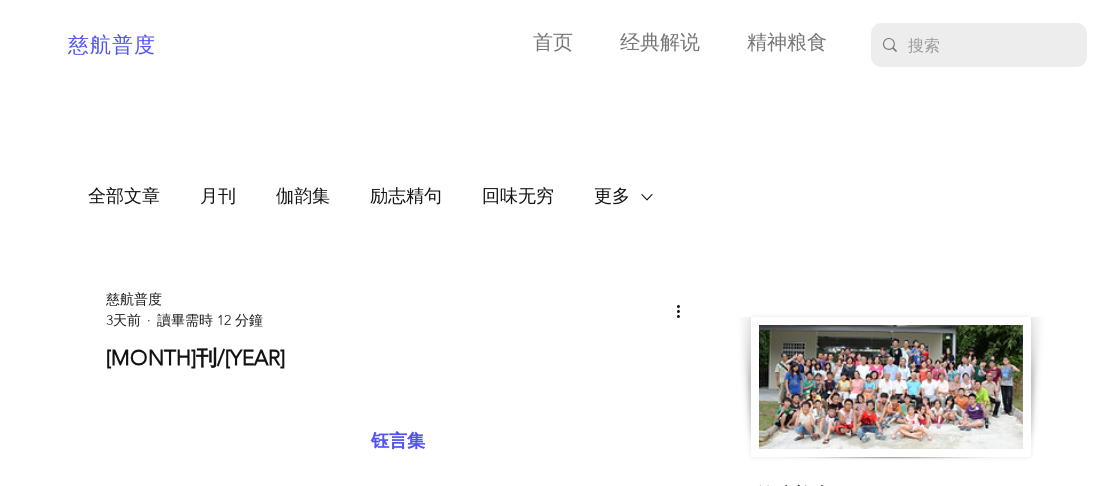 drag, startPoint x: 322, startPoint y: 364, endPoint x: 248, endPoint y: 362, distance: 74.02702 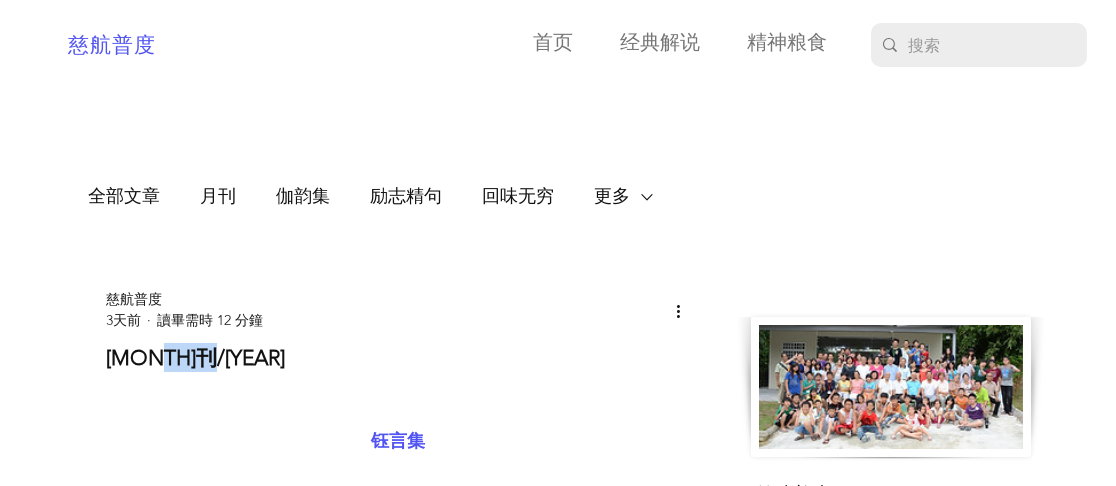drag, startPoint x: 239, startPoint y: 364, endPoint x: 346, endPoint y: 366, distance: 107.01869 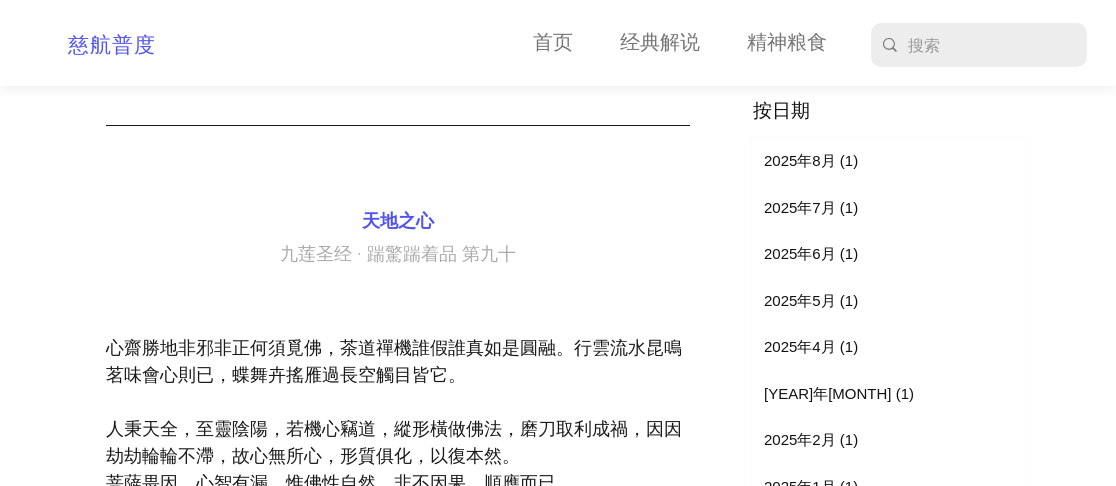 scroll, scrollTop: 1069, scrollLeft: 0, axis: vertical 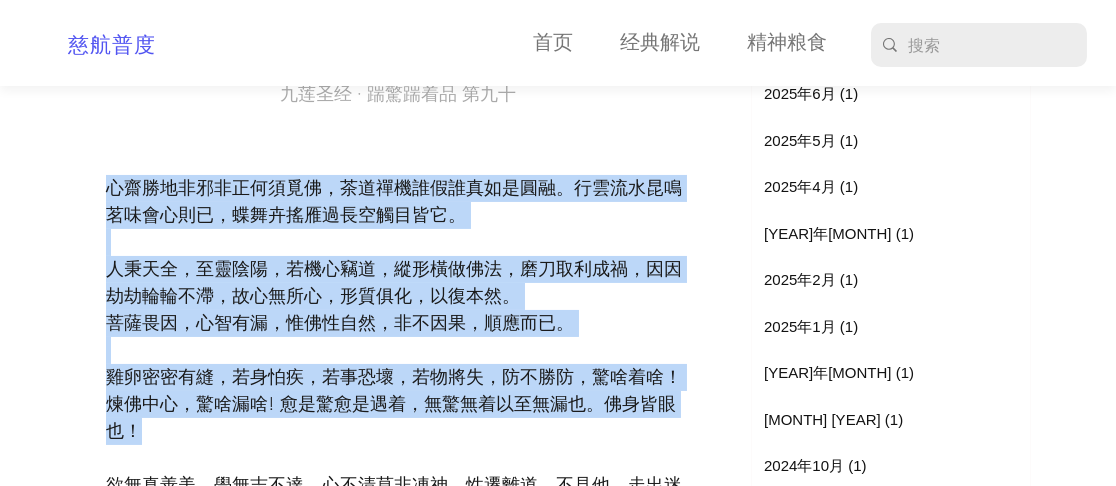 drag, startPoint x: 106, startPoint y: 208, endPoint x: 649, endPoint y: 464, distance: 600.32074 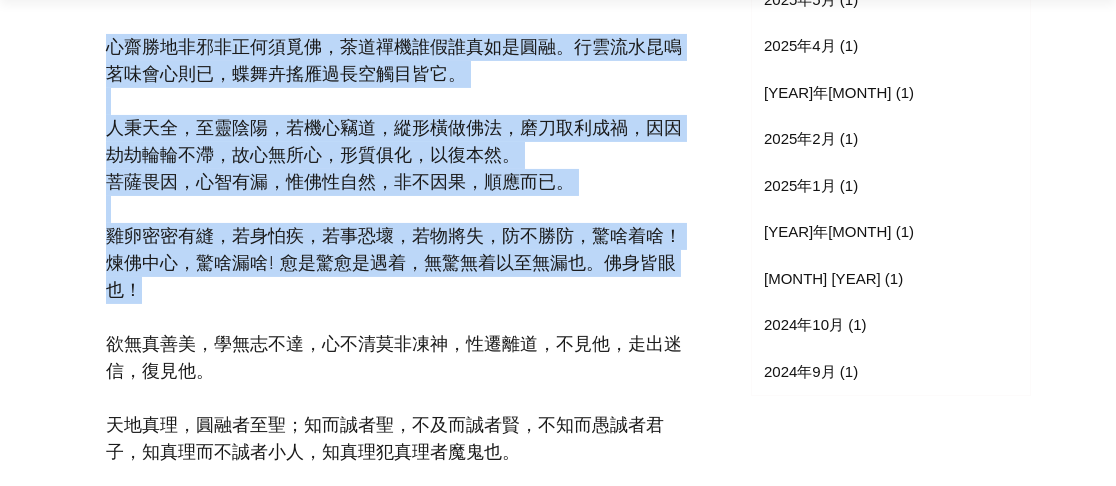 scroll, scrollTop: 1180, scrollLeft: 0, axis: vertical 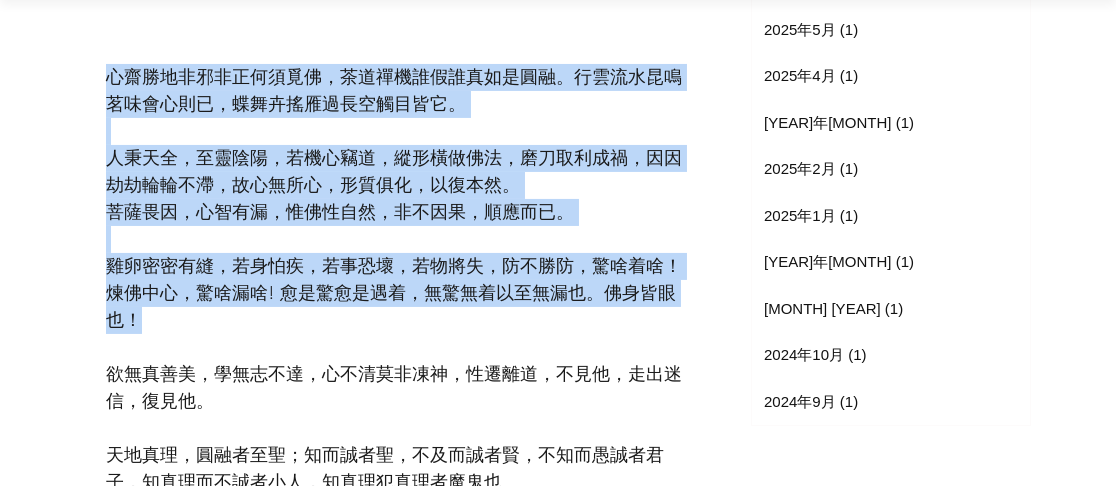 click on "心齋勝地非邪非正何須覓佛，茶道禪機誰假誰真如是圓融。行雲流水昆鳴茗味會心則已，蝶舞卉搖雁過長空觸目皆它。" at bounding box center [394, 90] 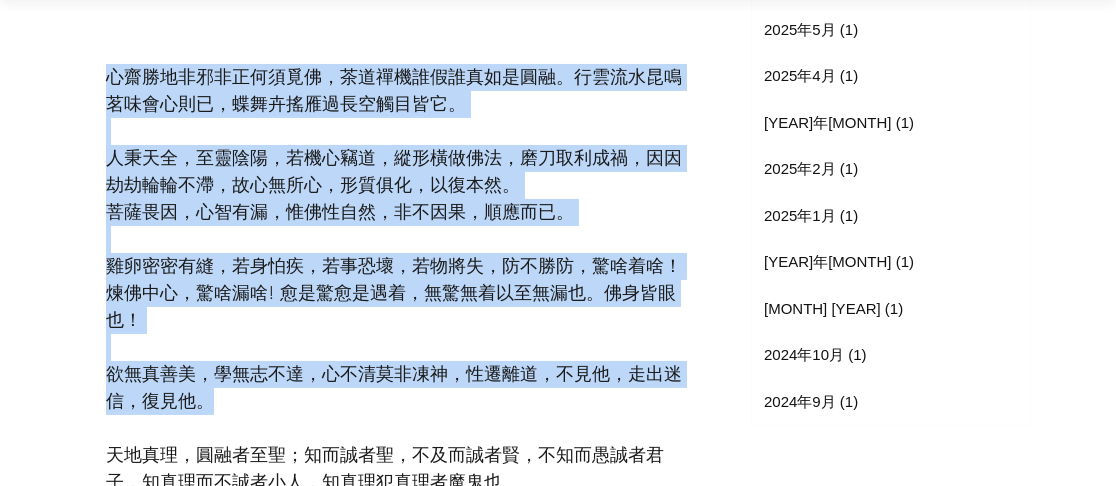 drag, startPoint x: 101, startPoint y: 99, endPoint x: 289, endPoint y: 436, distance: 385.8925 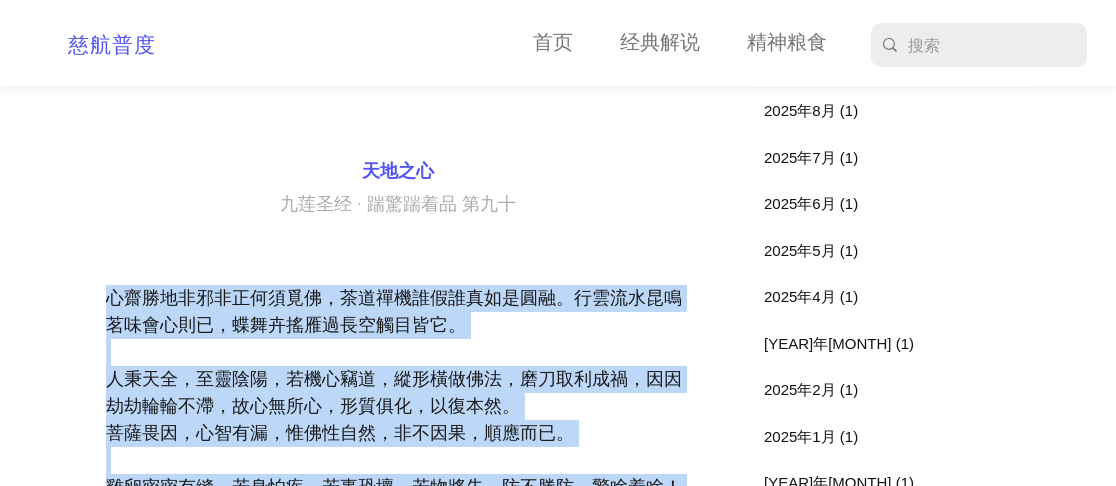 scroll, scrollTop: 958, scrollLeft: 0, axis: vertical 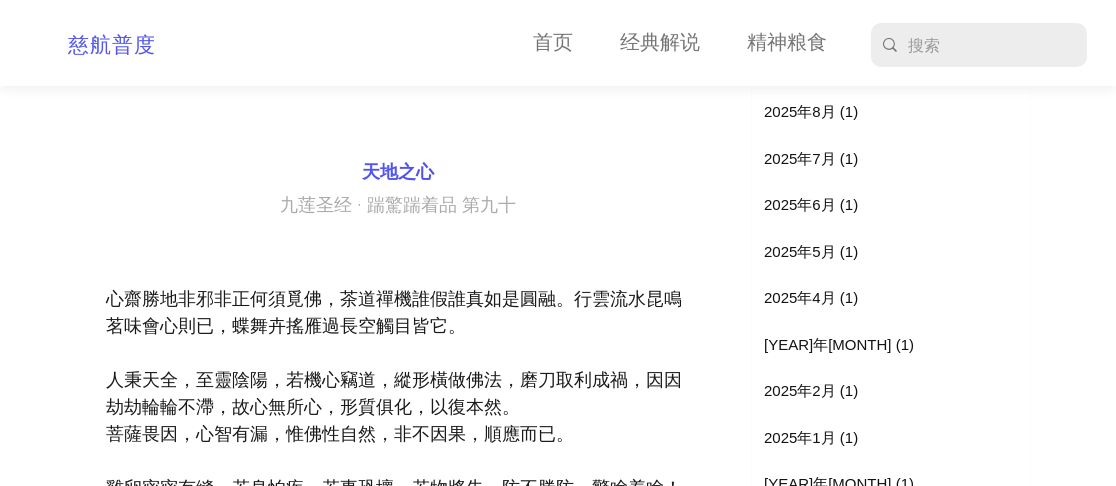 click at bounding box center (398, 269) 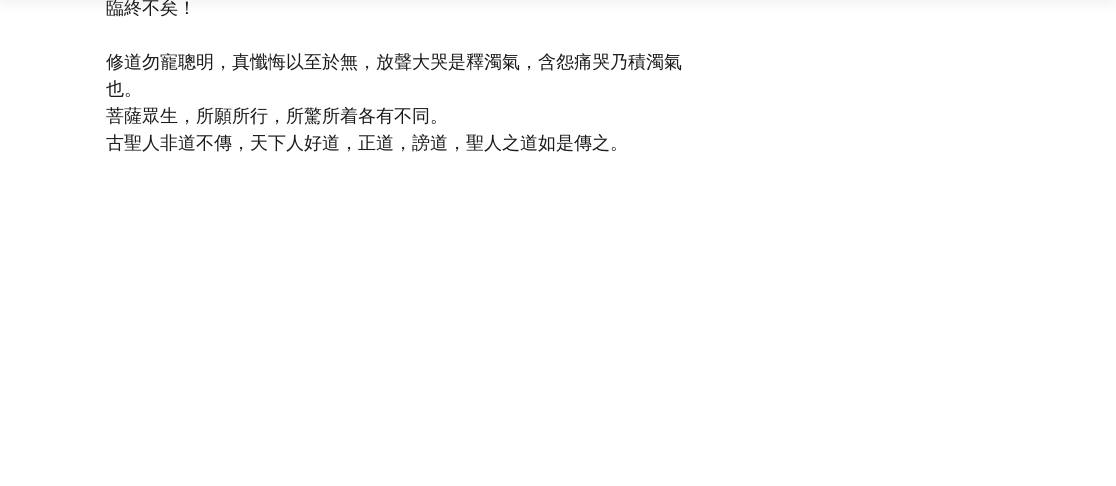 scroll, scrollTop: 1732, scrollLeft: 0, axis: vertical 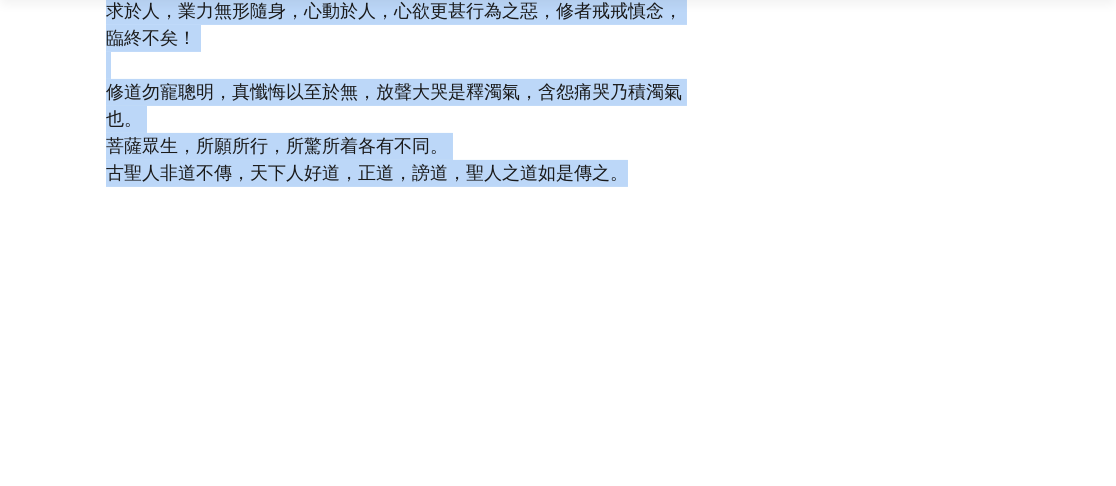 drag, startPoint x: 106, startPoint y: 316, endPoint x: 659, endPoint y: 210, distance: 563.0675 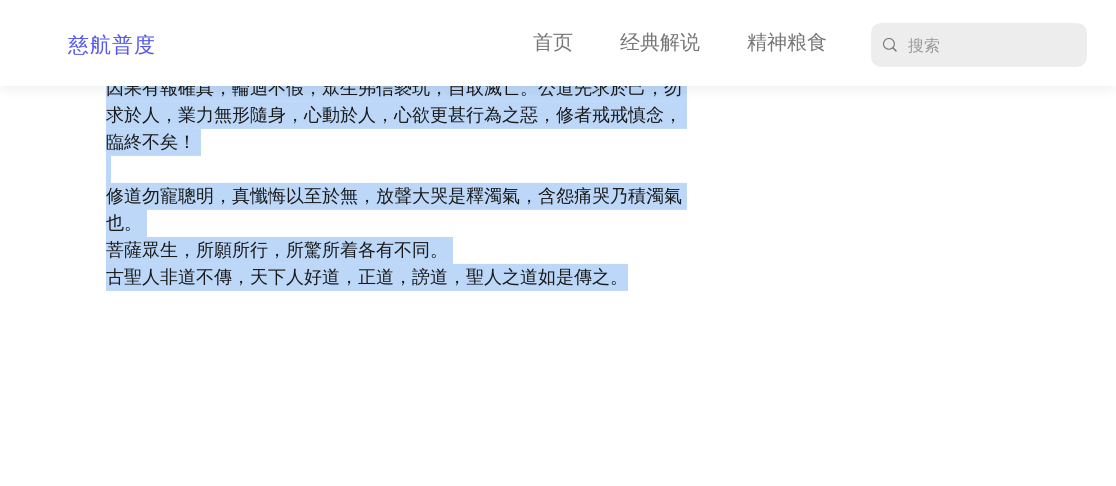 scroll, scrollTop: 1509, scrollLeft: 0, axis: vertical 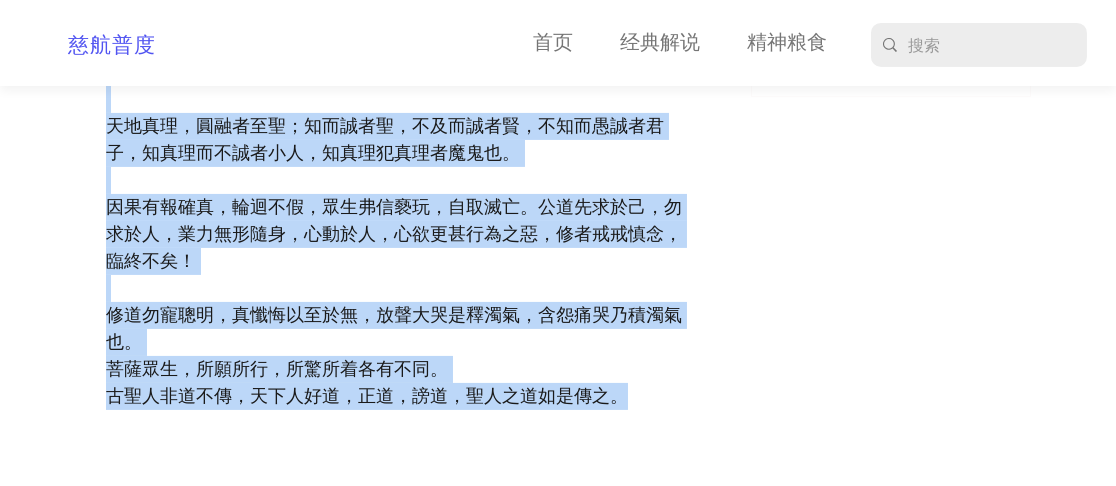 click on "古聖人非道不傳，天下人好道，正道，謗道，聖人之道如是傳之。" at bounding box center (398, 396) 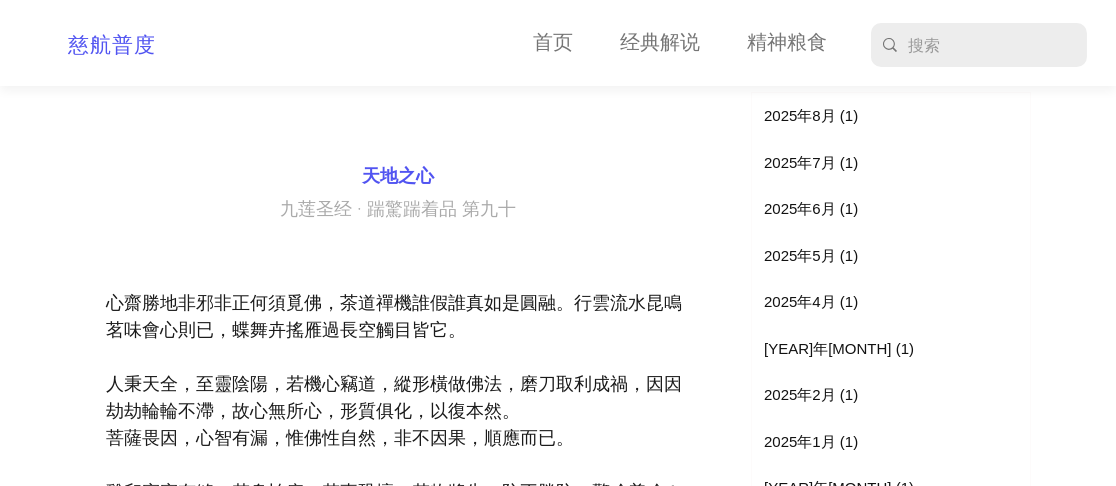 scroll, scrollTop: 954, scrollLeft: 0, axis: vertical 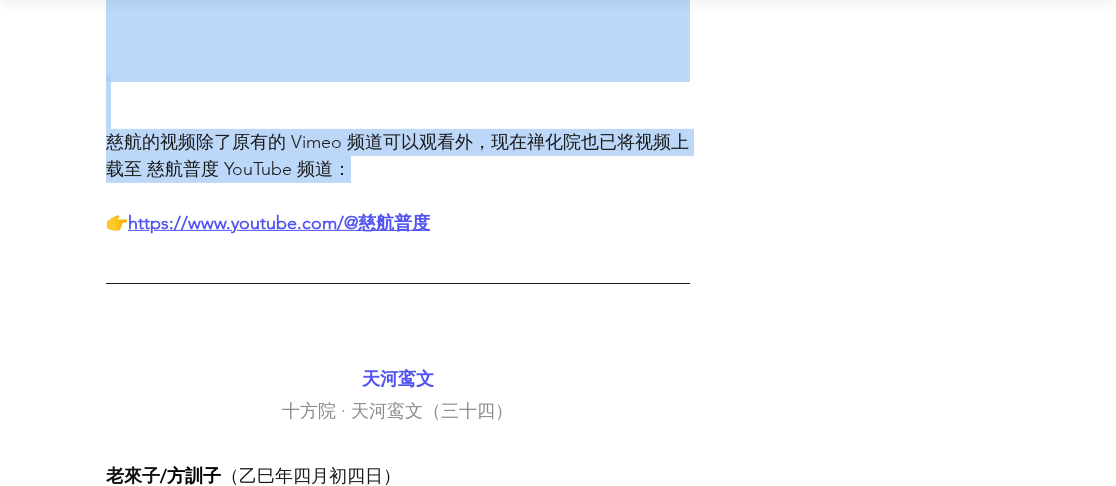 drag, startPoint x: 101, startPoint y: 322, endPoint x: 609, endPoint y: 193, distance: 524.12305 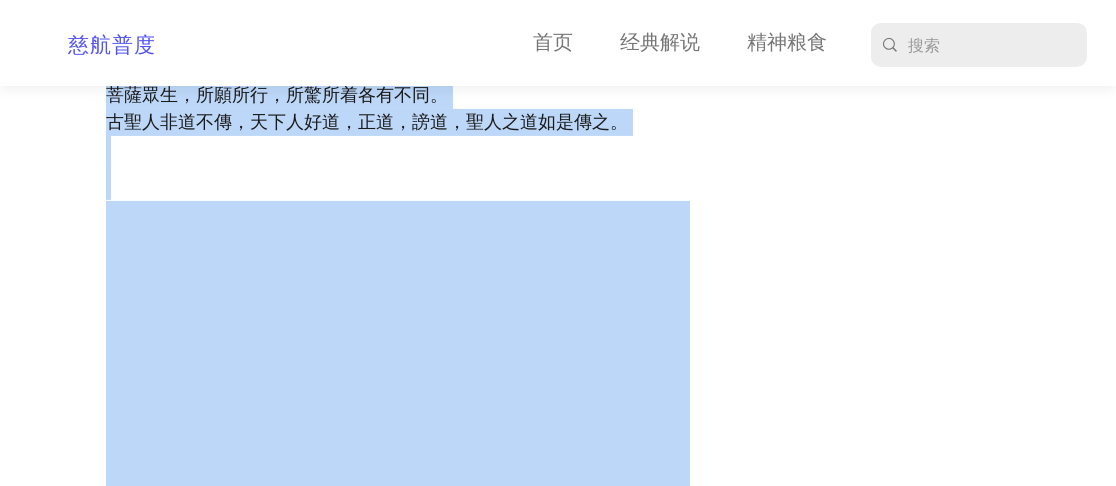 scroll, scrollTop: 1672, scrollLeft: 0, axis: vertical 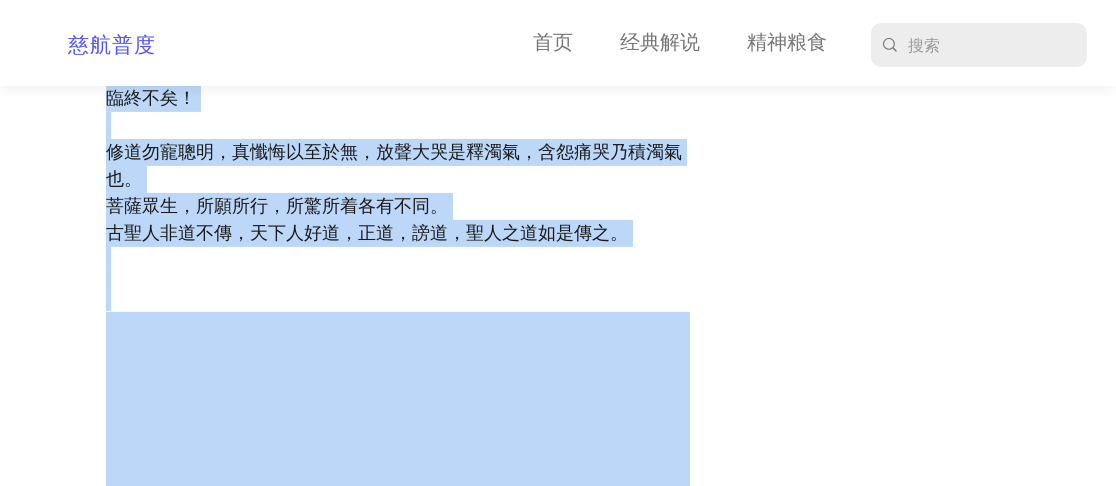 click on "菩薩眾生，所願所行，所驚所着各有不同。" at bounding box center [398, 206] 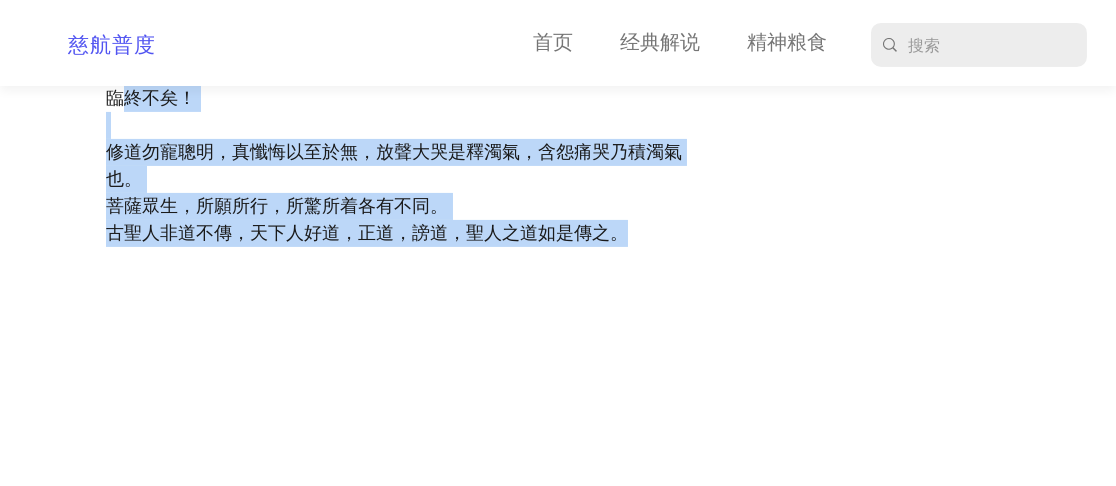drag, startPoint x: 646, startPoint y: 260, endPoint x: 115, endPoint y: 119, distance: 549.4015 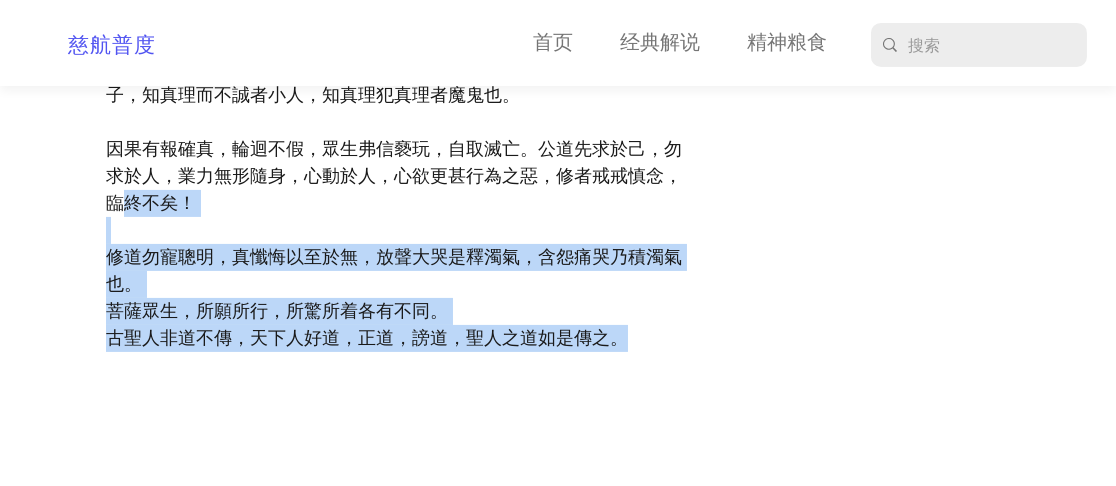 scroll, scrollTop: 1450, scrollLeft: 0, axis: vertical 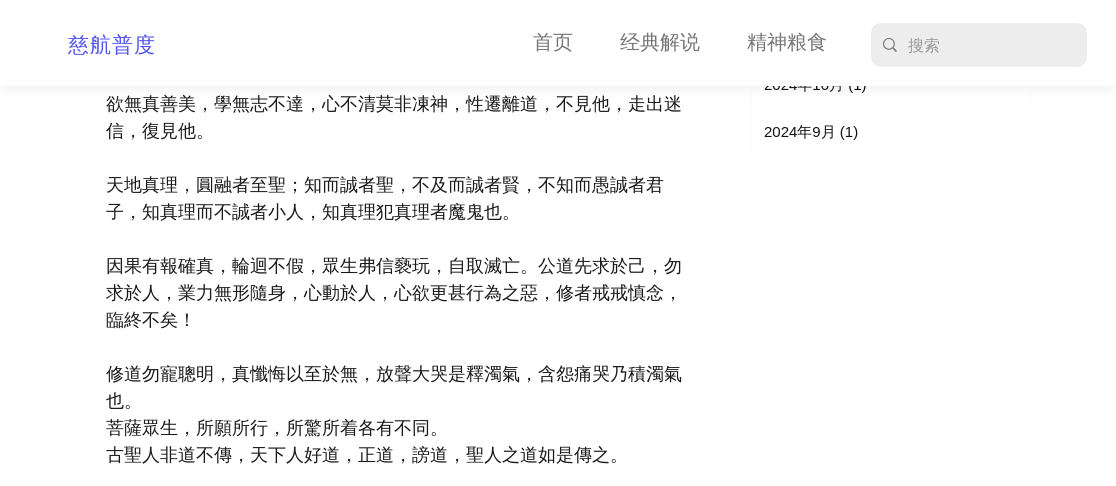 click on "天地真理，圓融者至聖；知而誠者聖，不及而誠者賢，不知而愚誠者君子，知真理而不誠者小人，知真理犯真理者魔鬼也。" at bounding box center (385, 198) 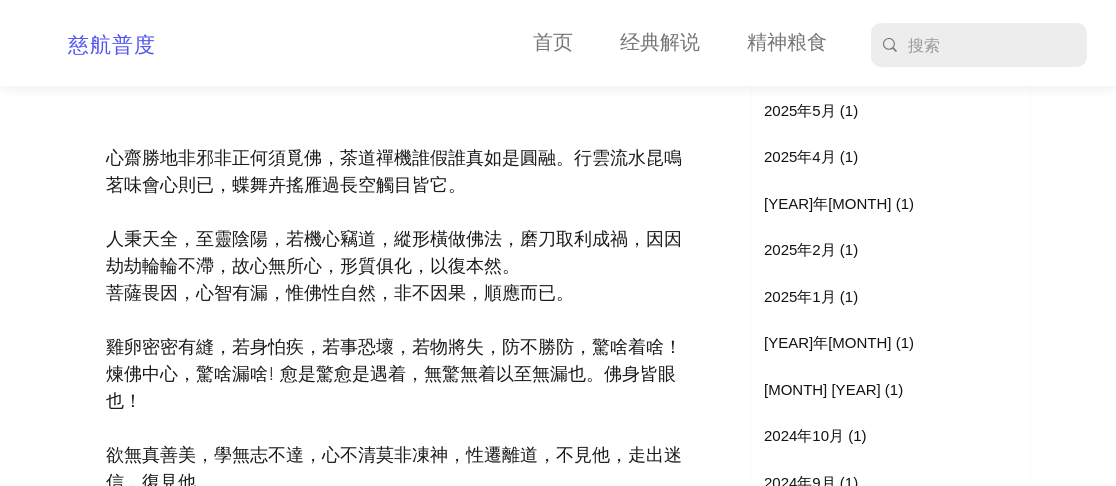 scroll, scrollTop: 1006, scrollLeft: 0, axis: vertical 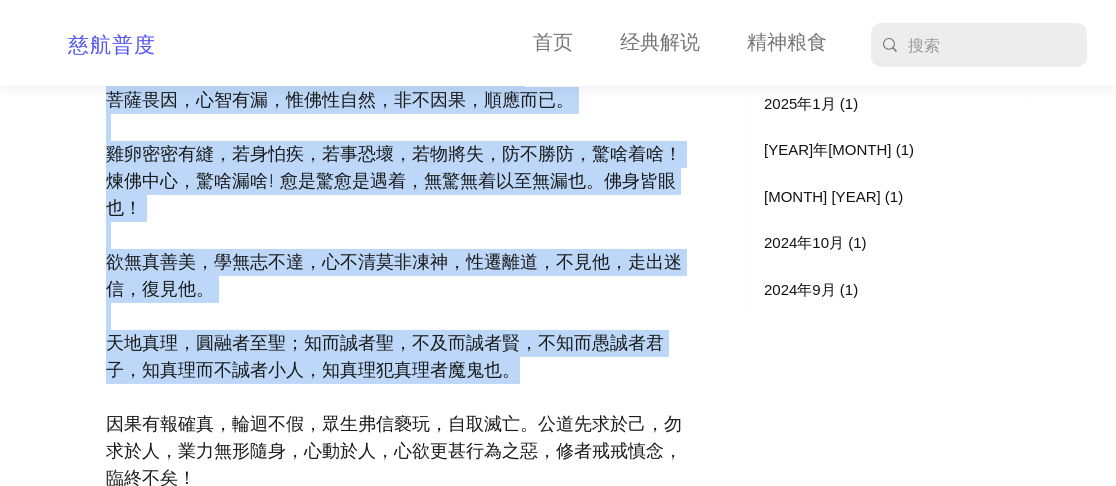 drag, startPoint x: 99, startPoint y: 284, endPoint x: 538, endPoint y: 400, distance: 454.06717 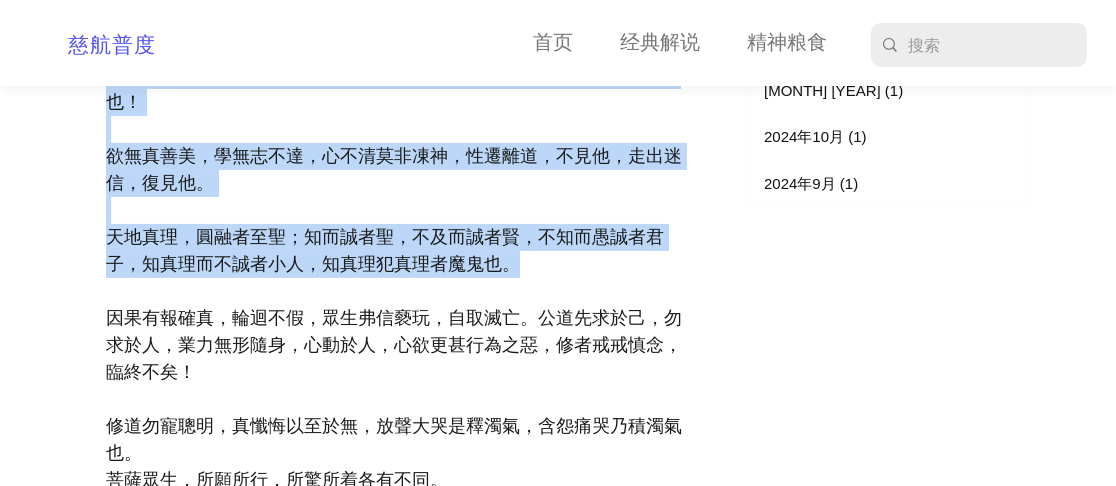 scroll, scrollTop: 1514, scrollLeft: 0, axis: vertical 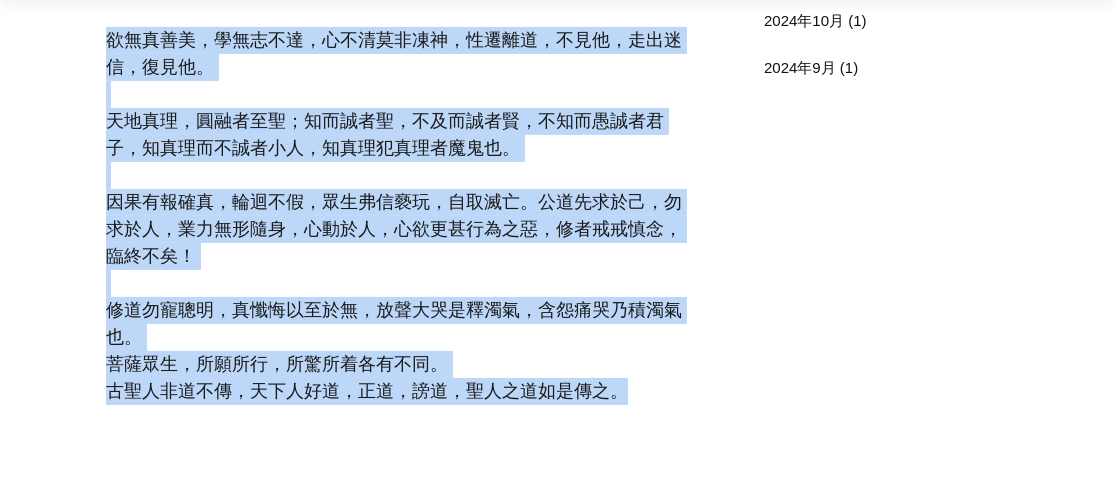 drag, startPoint x: 620, startPoint y: 419, endPoint x: 102, endPoint y: 69, distance: 625.1592 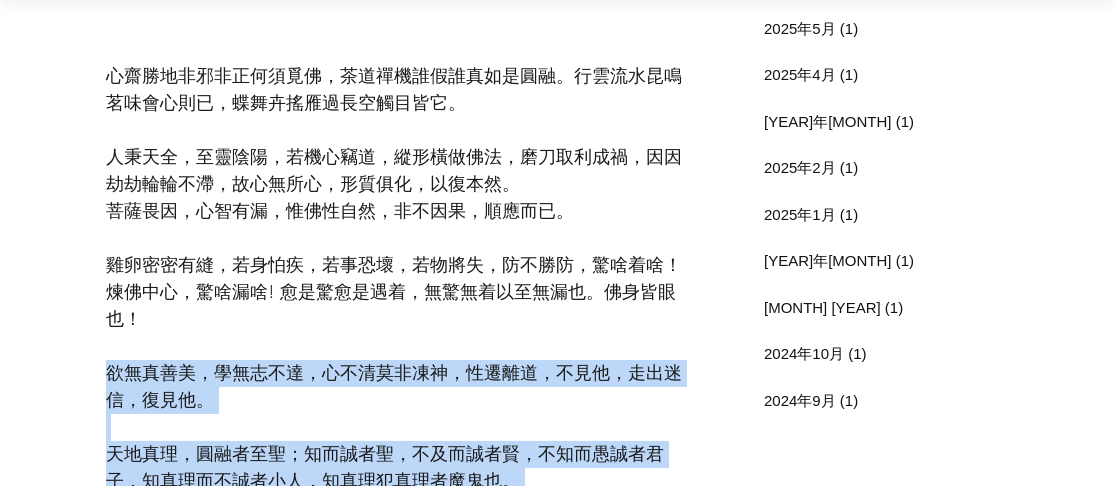 scroll, scrollTop: 1070, scrollLeft: 0, axis: vertical 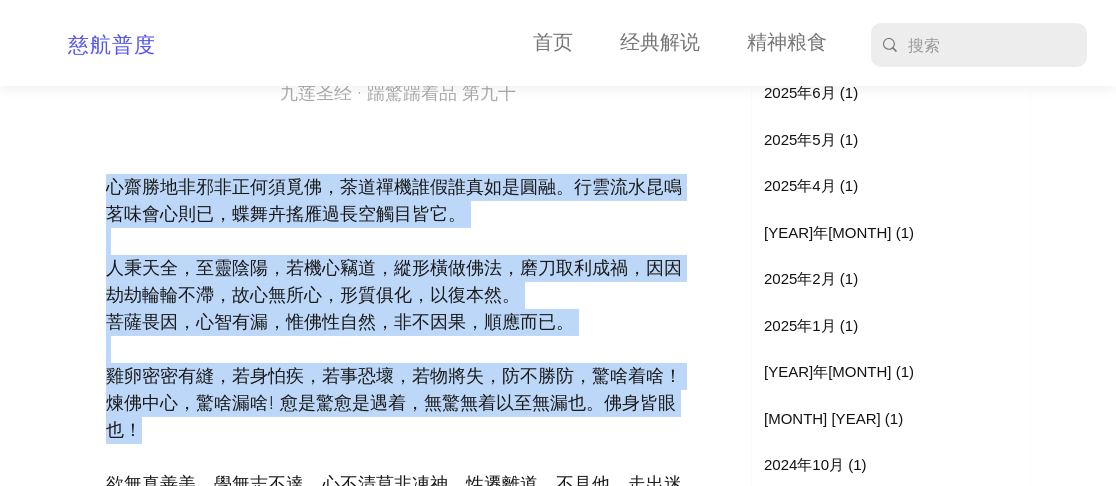 drag, startPoint x: 112, startPoint y: 206, endPoint x: 618, endPoint y: 453, distance: 563.0675 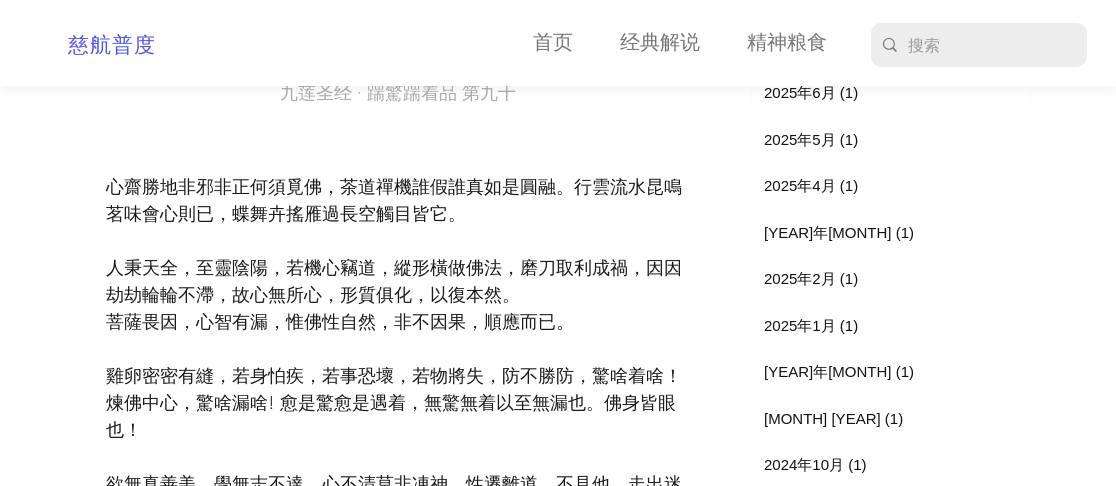 click at bounding box center (398, 157) 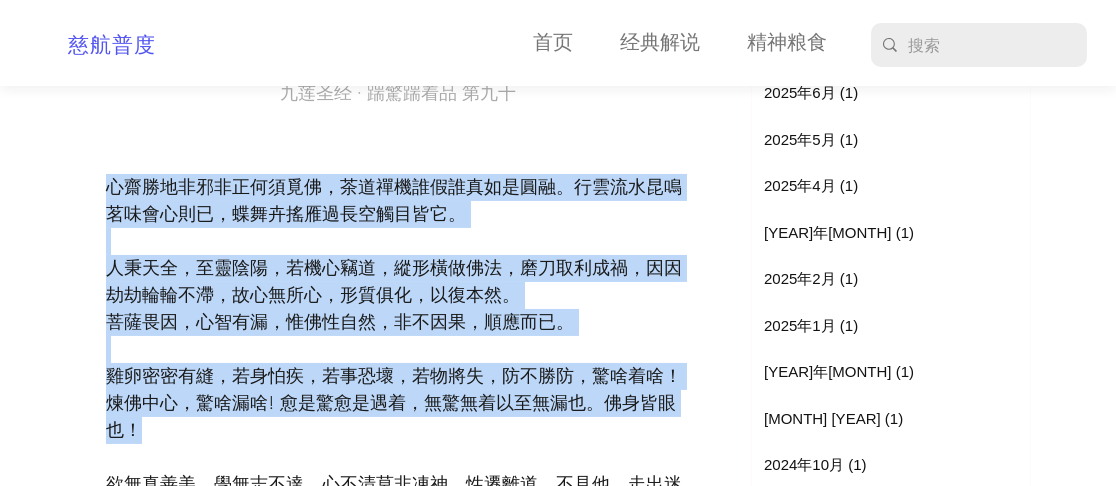 drag, startPoint x: 107, startPoint y: 200, endPoint x: 213, endPoint y: 449, distance: 270.62335 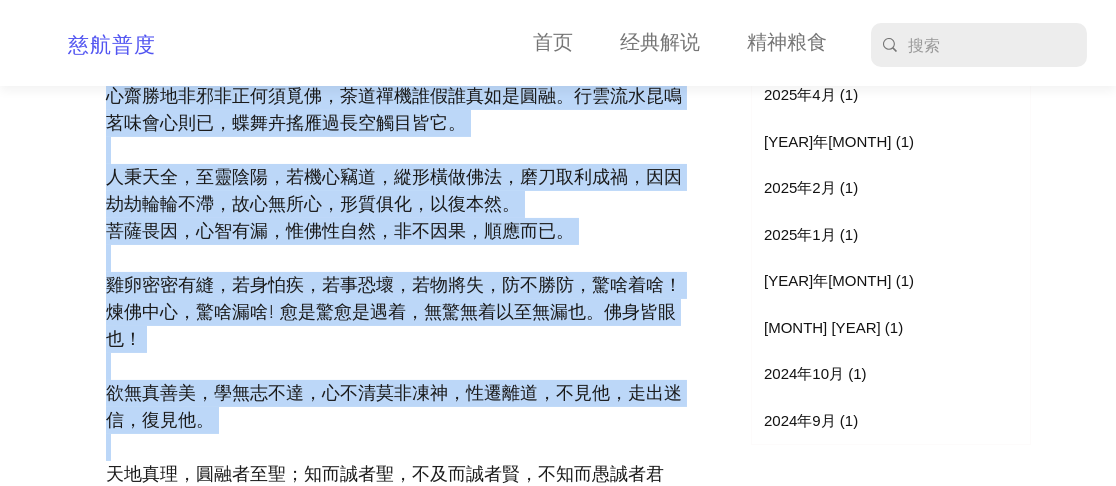 scroll, scrollTop: 1183, scrollLeft: 0, axis: vertical 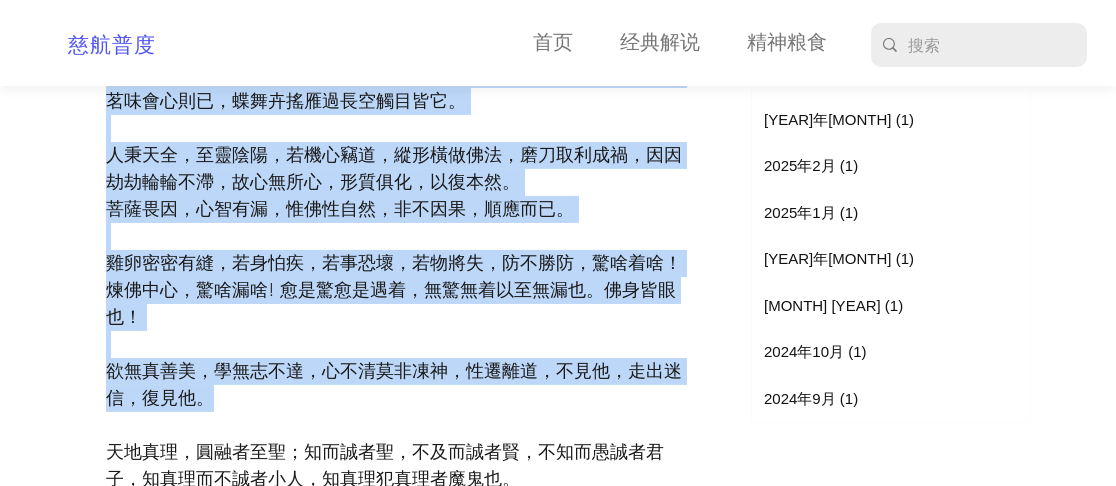 drag, startPoint x: 94, startPoint y: 215, endPoint x: 229, endPoint y: 435, distance: 258.1182 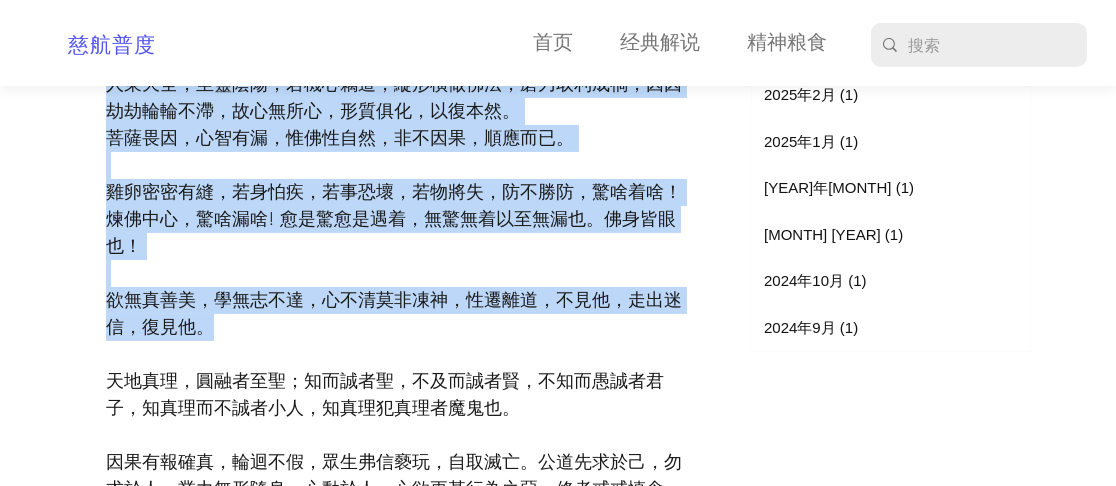 scroll, scrollTop: 1294, scrollLeft: 0, axis: vertical 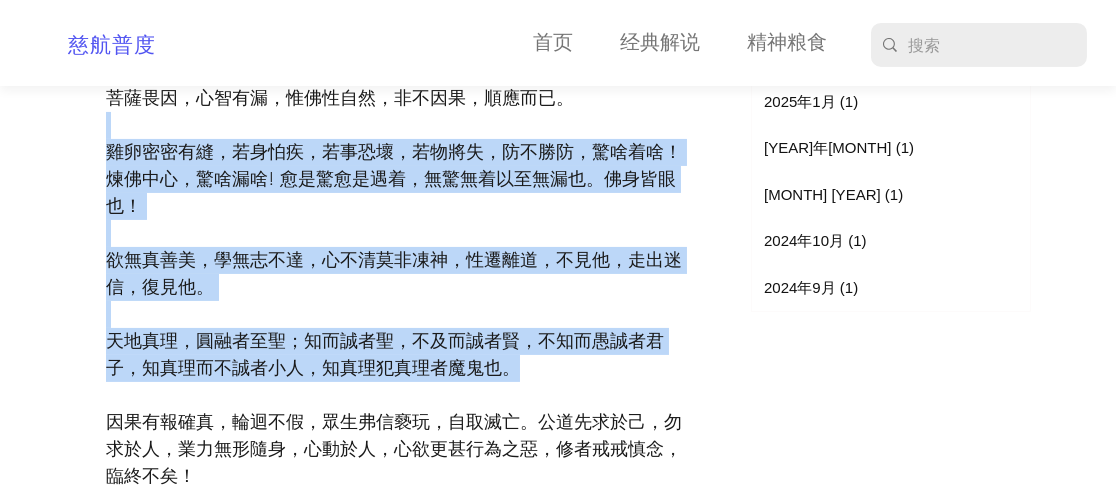 drag, startPoint x: 521, startPoint y: 398, endPoint x: 102, endPoint y: 160, distance: 481.87653 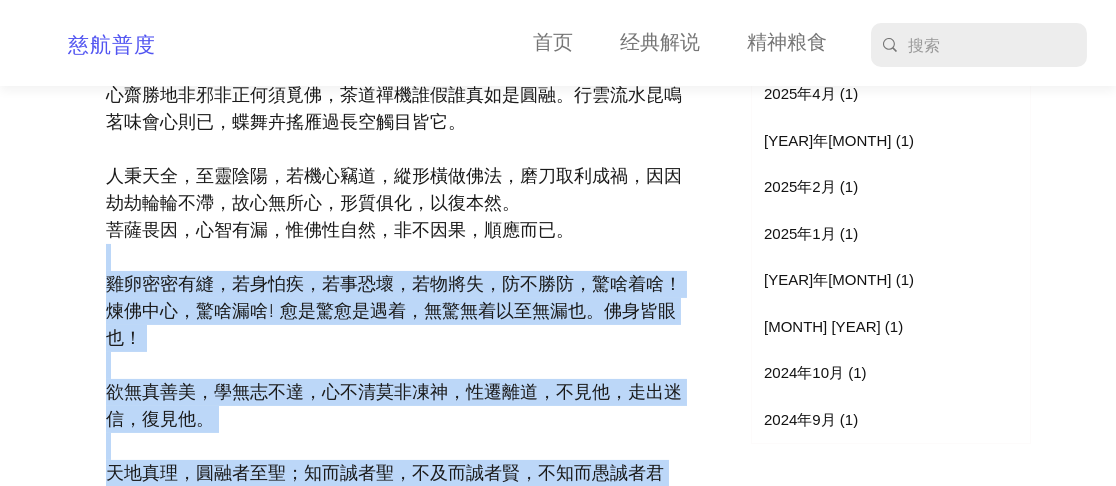 scroll, scrollTop: 1072, scrollLeft: 0, axis: vertical 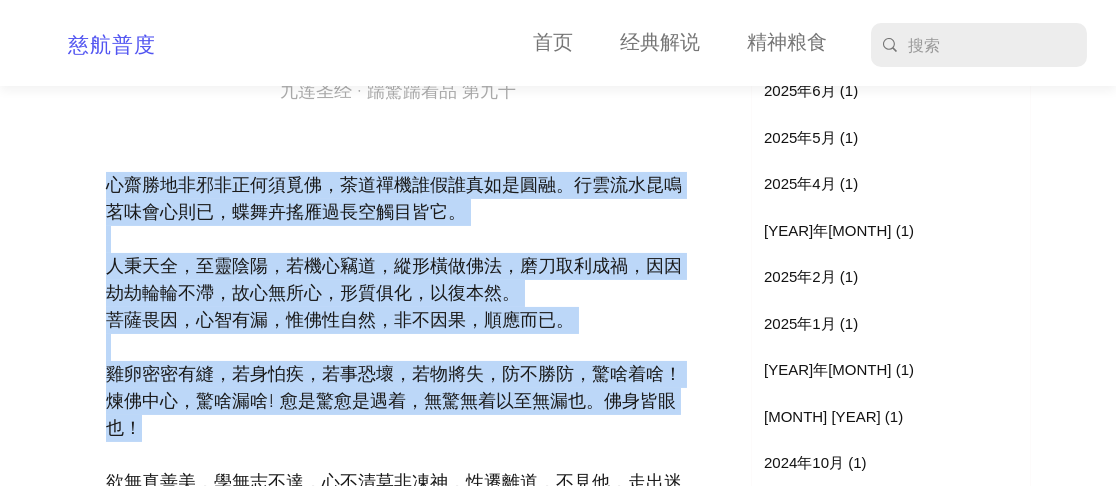 drag, startPoint x: 112, startPoint y: 206, endPoint x: 389, endPoint y: 454, distance: 371.797 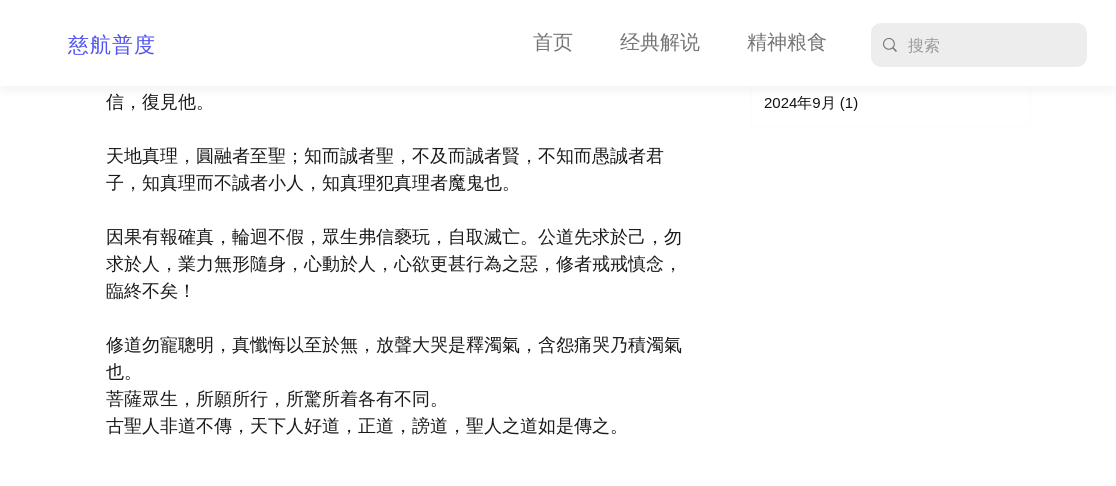 scroll, scrollTop: 1516, scrollLeft: 0, axis: vertical 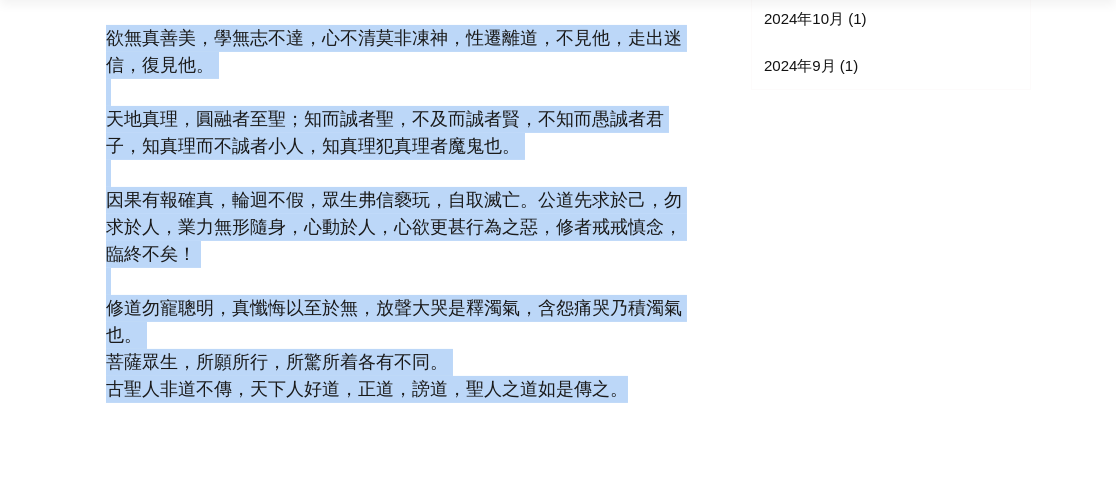 drag, startPoint x: 629, startPoint y: 409, endPoint x: 94, endPoint y: 67, distance: 634.9717 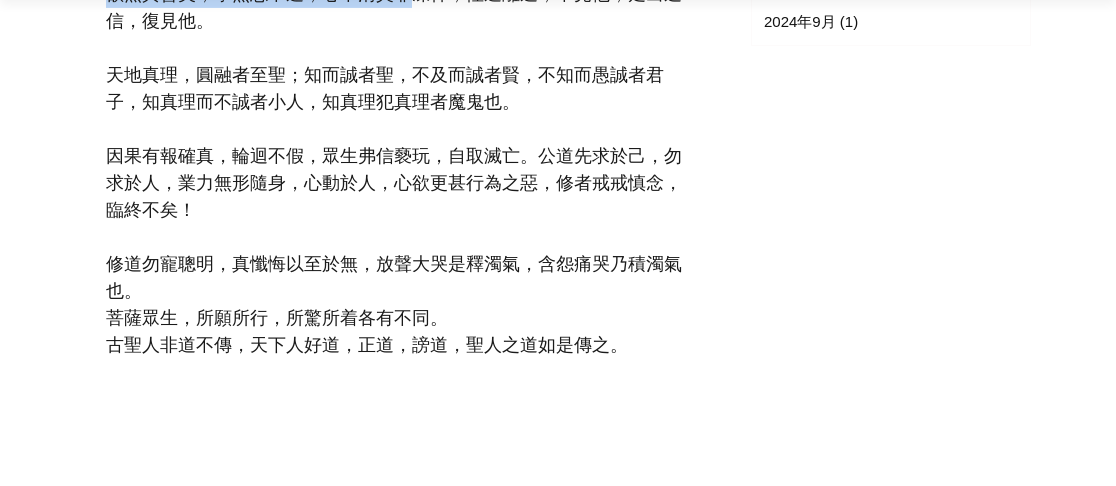 scroll, scrollTop: 1551, scrollLeft: 0, axis: vertical 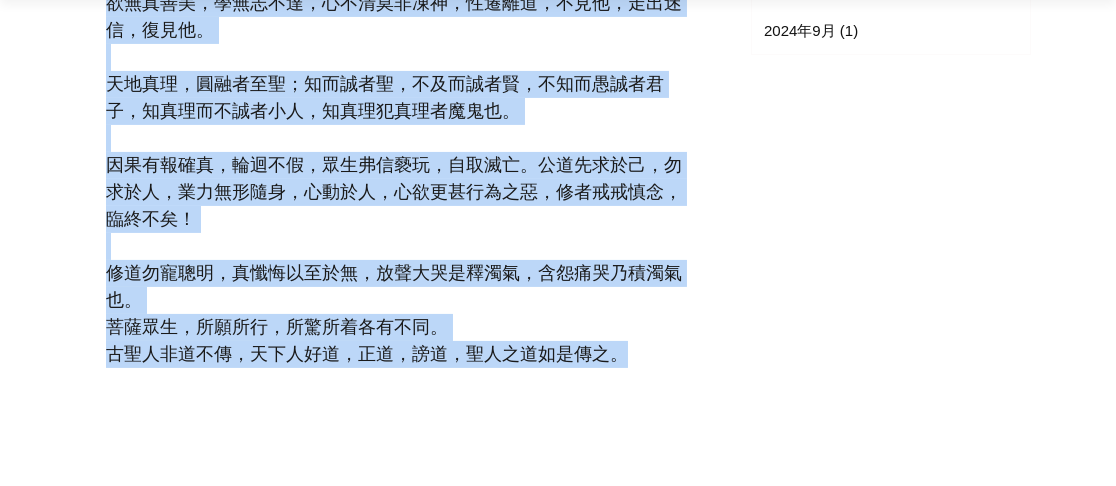 drag, startPoint x: 109, startPoint y: 208, endPoint x: 635, endPoint y: 385, distance: 554.982 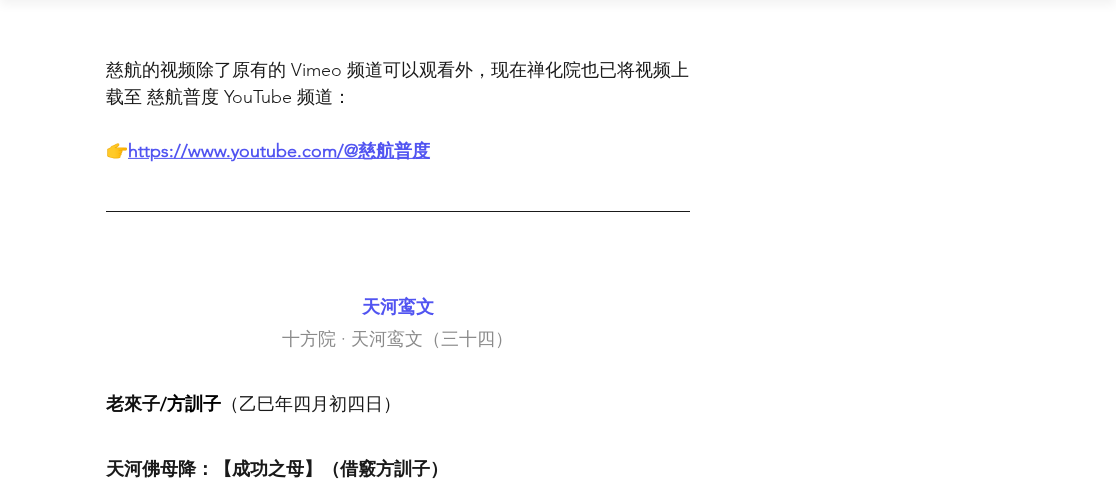 scroll, scrollTop: 2217, scrollLeft: 0, axis: vertical 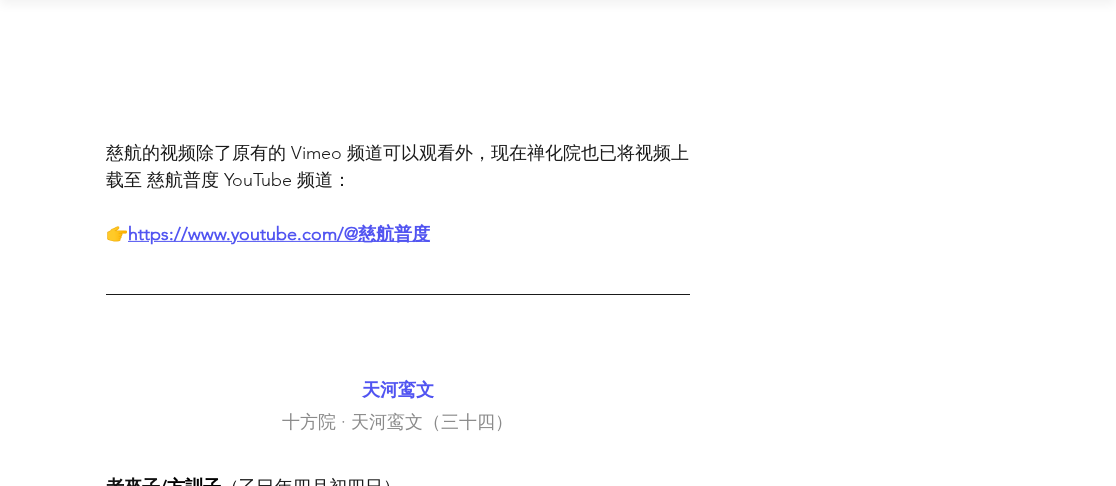click on "慈航的视频除了原有的 Vimeo 频道可以观看外，现在禅化院也已将视频上载至 慈航普度 YouTube 频道：" at bounding box center (397, 166) 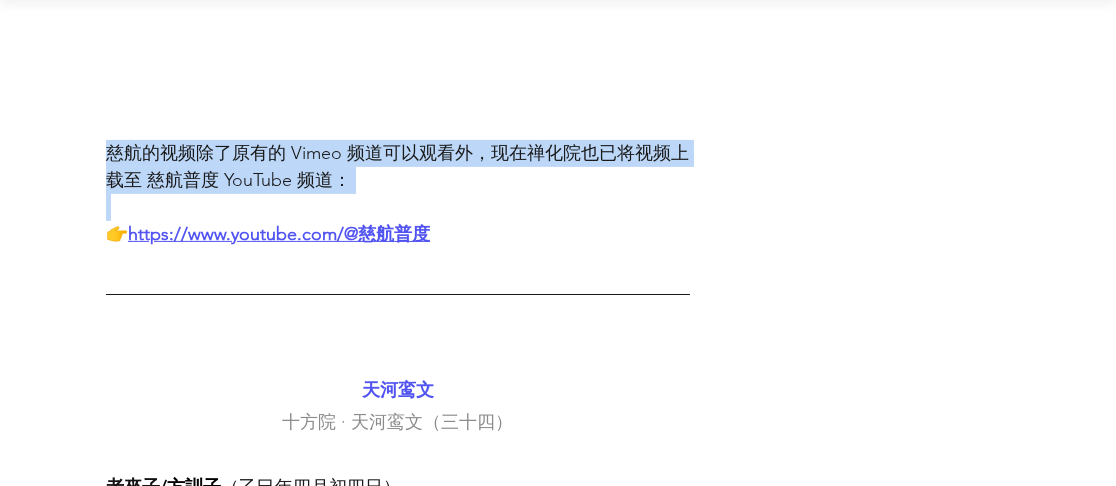 drag, startPoint x: 114, startPoint y: 172, endPoint x: 419, endPoint y: 223, distance: 309.23453 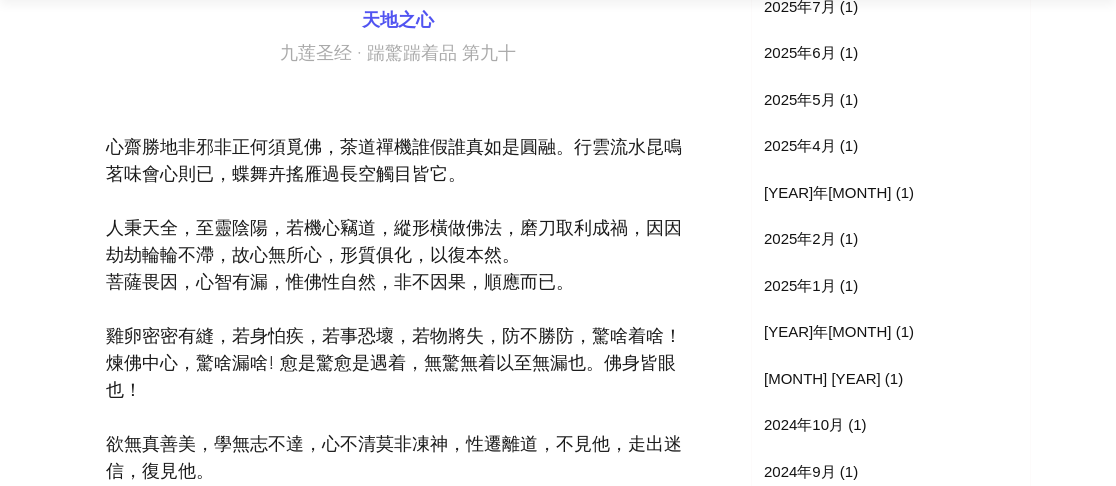 scroll, scrollTop: 1111, scrollLeft: 0, axis: vertical 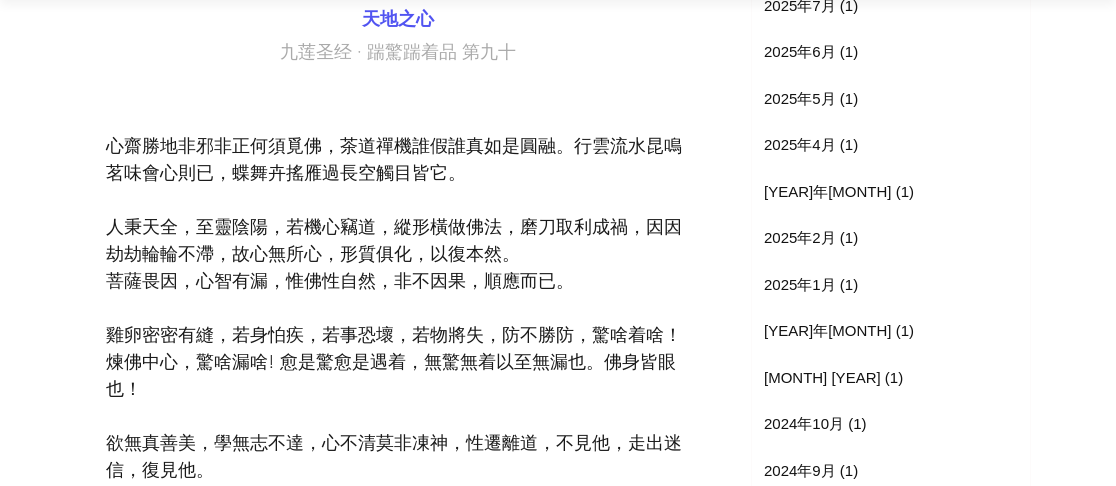 click on "心齋勝地非邪非正何須覓佛，茶道禪機誰假誰真如是圓融。行雲流水昆鳴茗味會心則已，蝶舞卉搖雁過長空觸目皆它。" at bounding box center (394, 159) 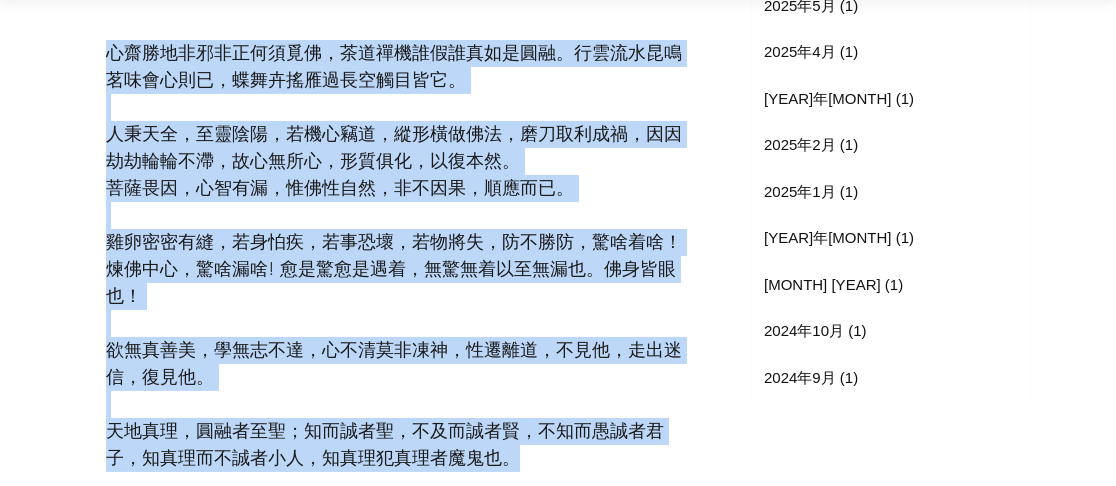 scroll, scrollTop: 1286, scrollLeft: 0, axis: vertical 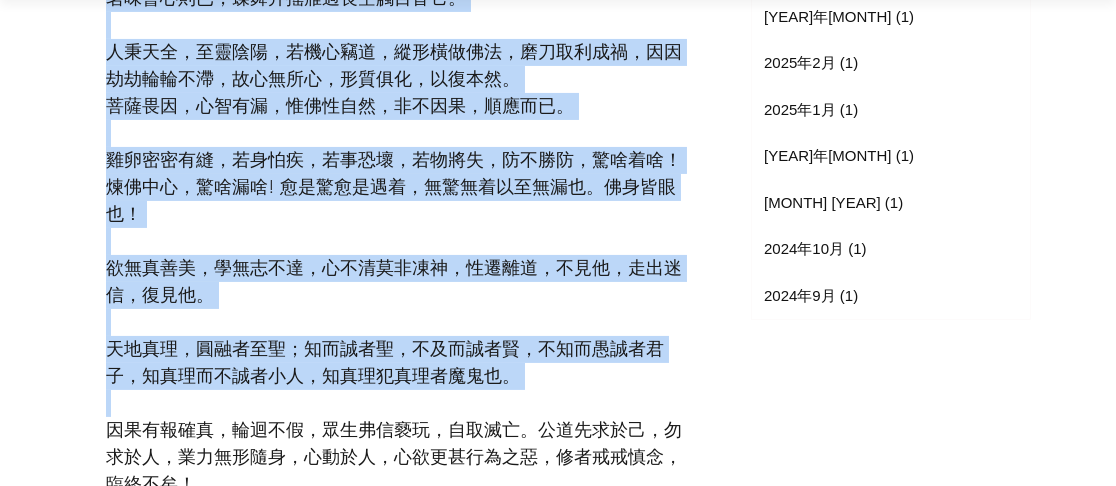 drag, startPoint x: 107, startPoint y: 167, endPoint x: 578, endPoint y: 420, distance: 534.6494 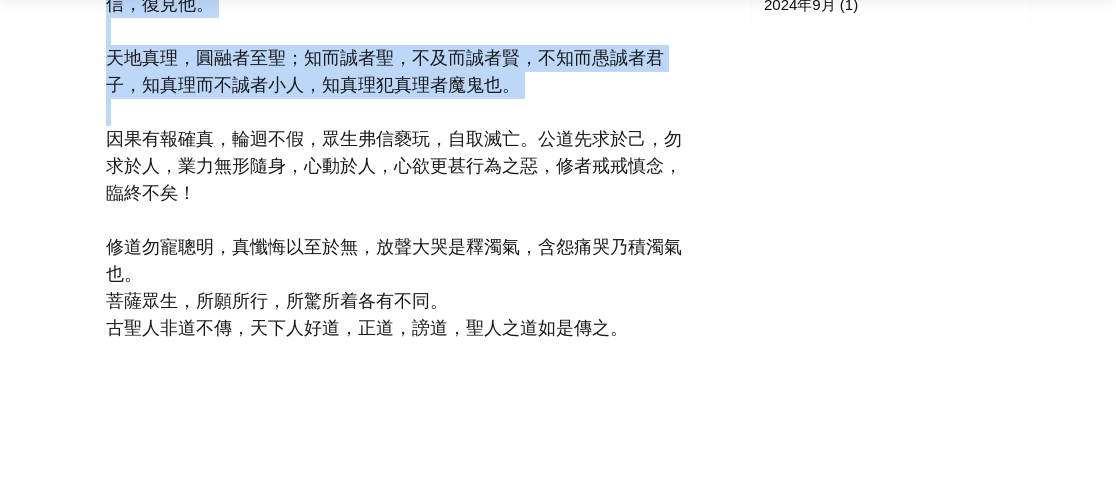 scroll, scrollTop: 1619, scrollLeft: 0, axis: vertical 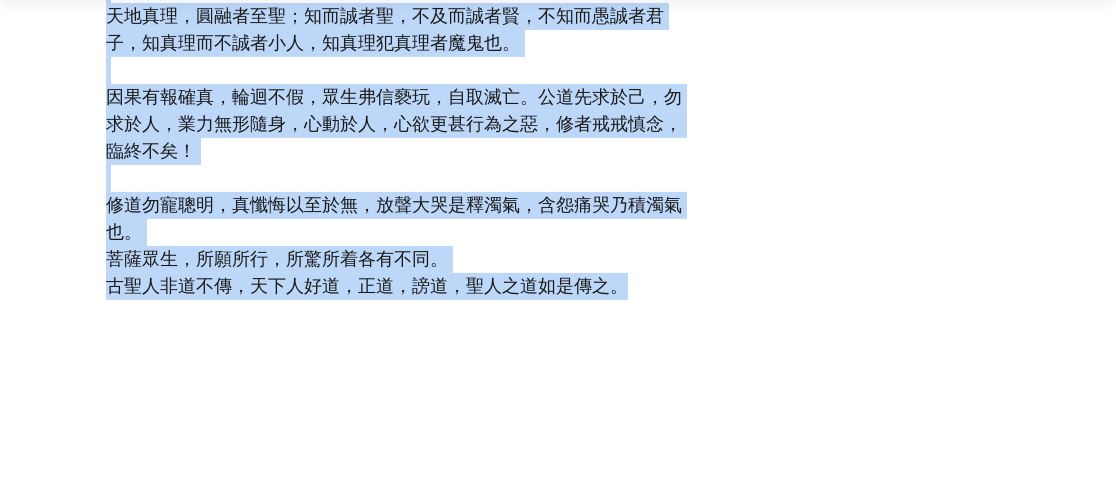 drag, startPoint x: 654, startPoint y: 312, endPoint x: 66, endPoint y: 24, distance: 654.7427 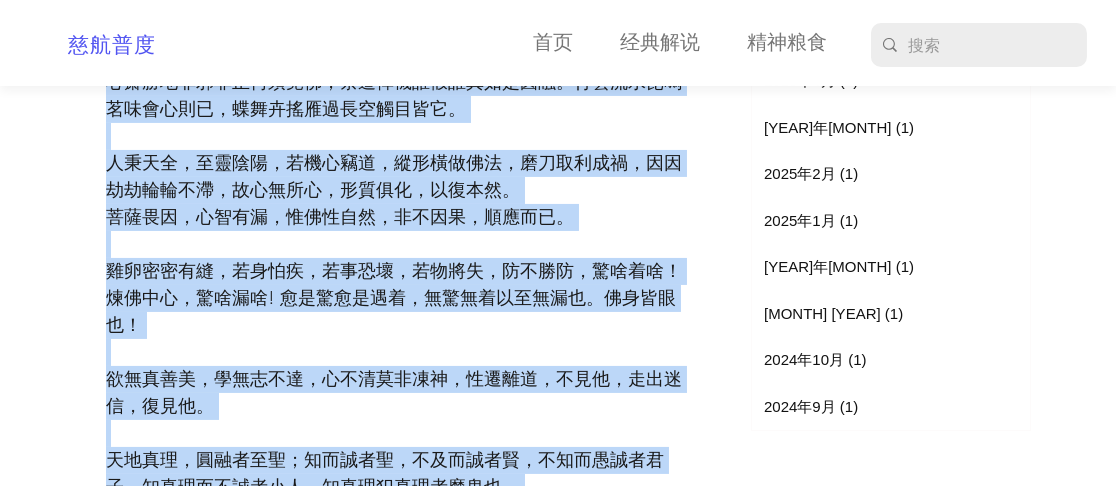 scroll, scrollTop: 1064, scrollLeft: 0, axis: vertical 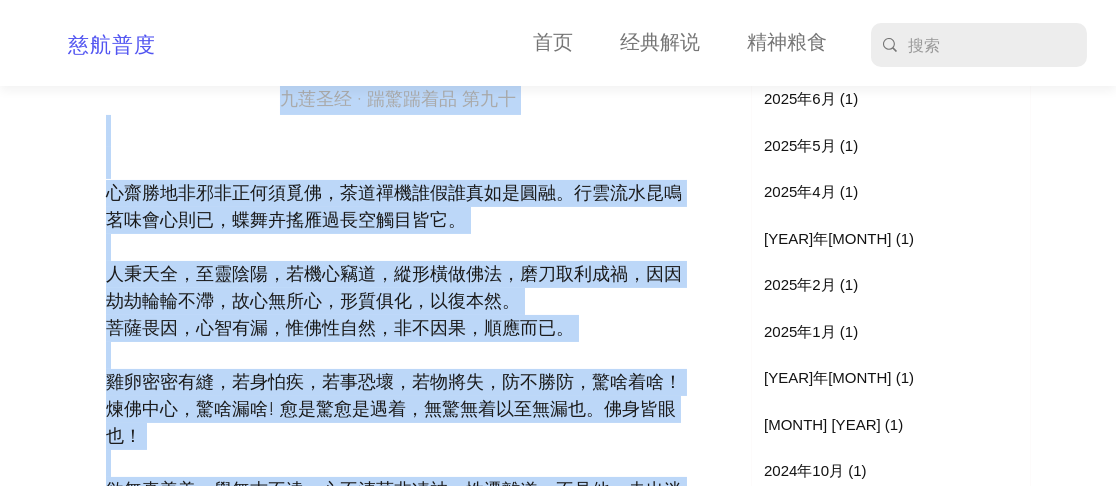 click at bounding box center (398, 163) 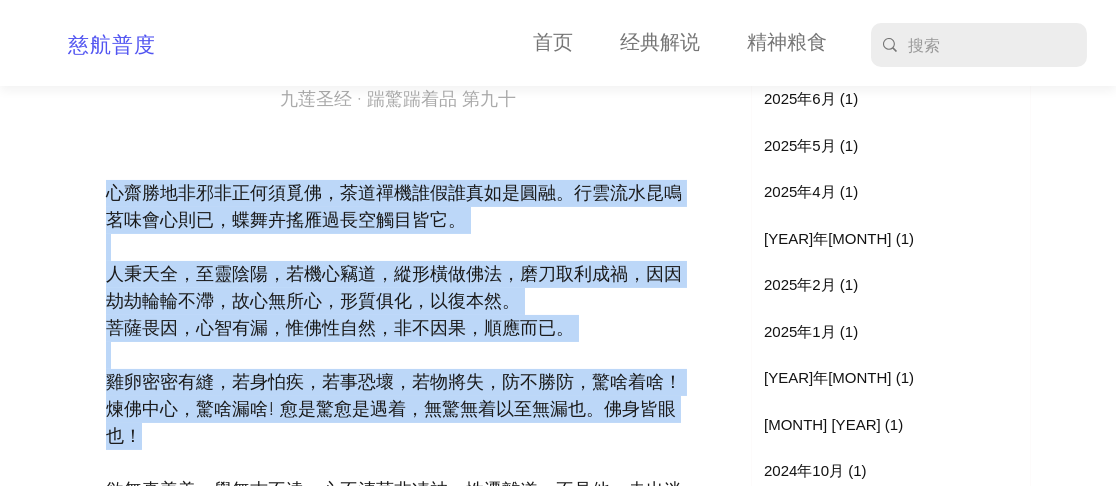 drag, startPoint x: 110, startPoint y: 212, endPoint x: 670, endPoint y: 460, distance: 612.45734 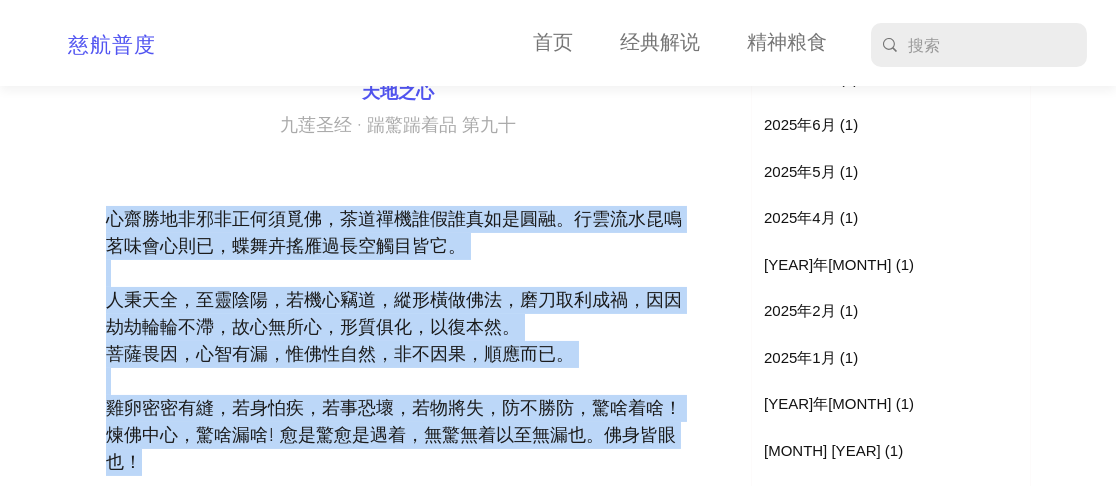 scroll, scrollTop: 1175, scrollLeft: 0, axis: vertical 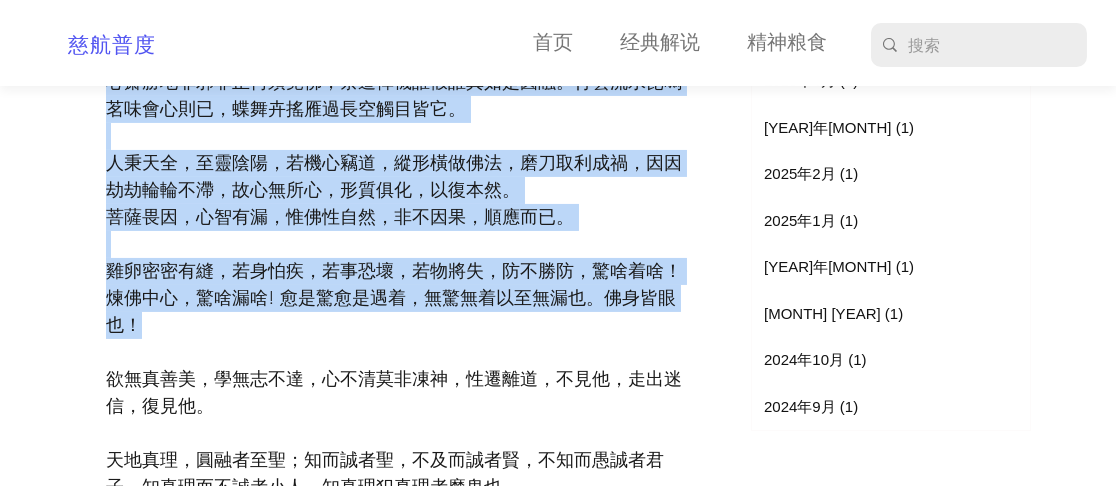 click on "菩薩畏因，心智有漏，惟佛性自然，非不因果，順應而已。" at bounding box center [398, 217] 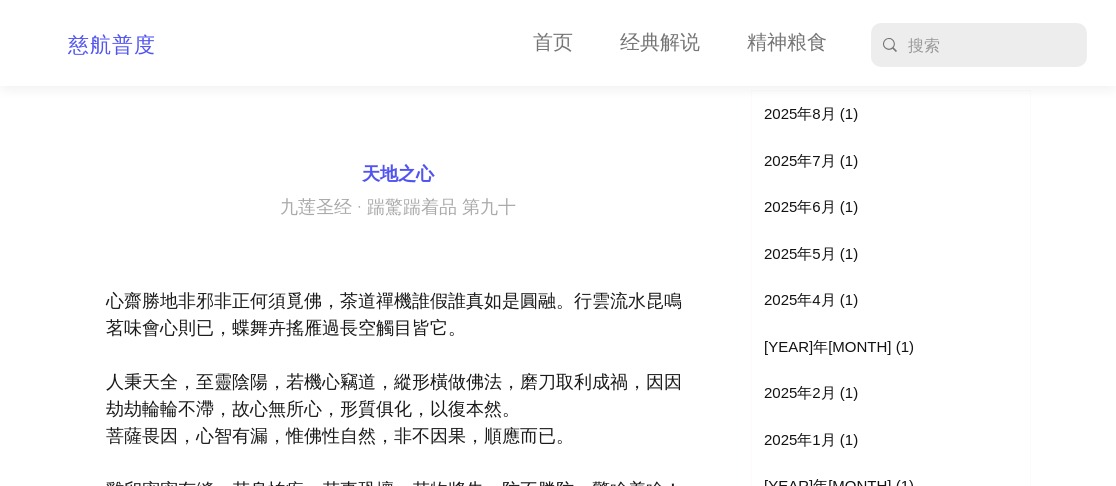 scroll, scrollTop: 953, scrollLeft: 0, axis: vertical 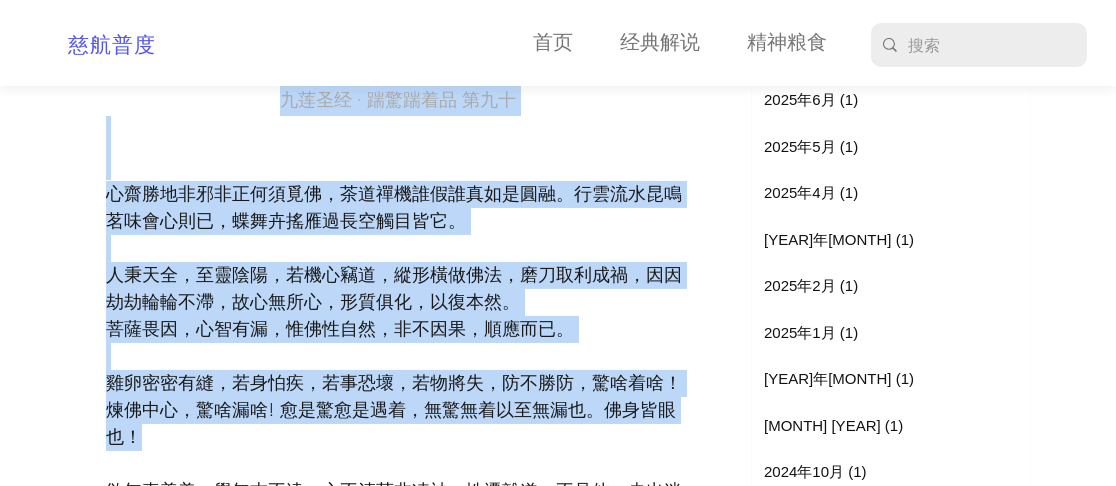 drag, startPoint x: 296, startPoint y: 203, endPoint x: 648, endPoint y: 479, distance: 447.30304 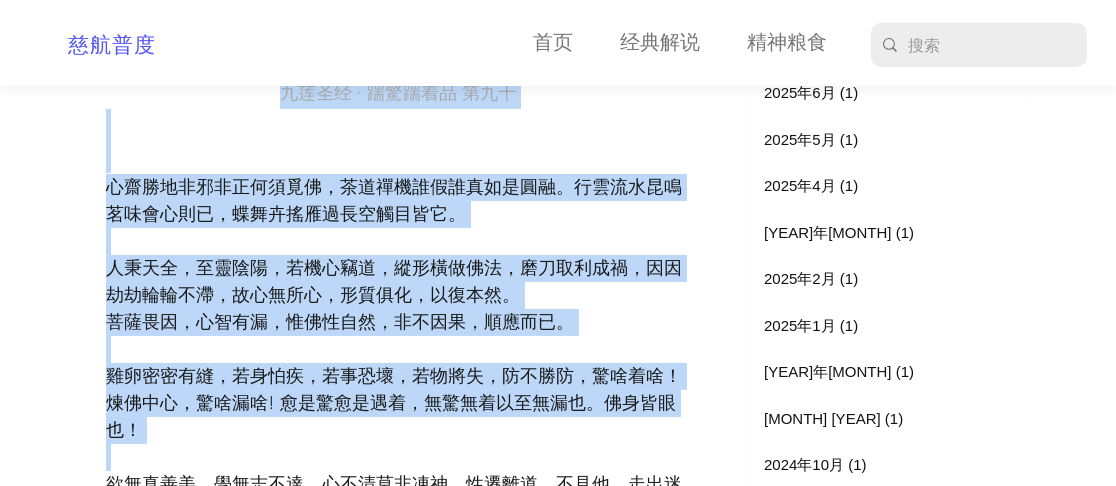 click at bounding box center (398, 157) 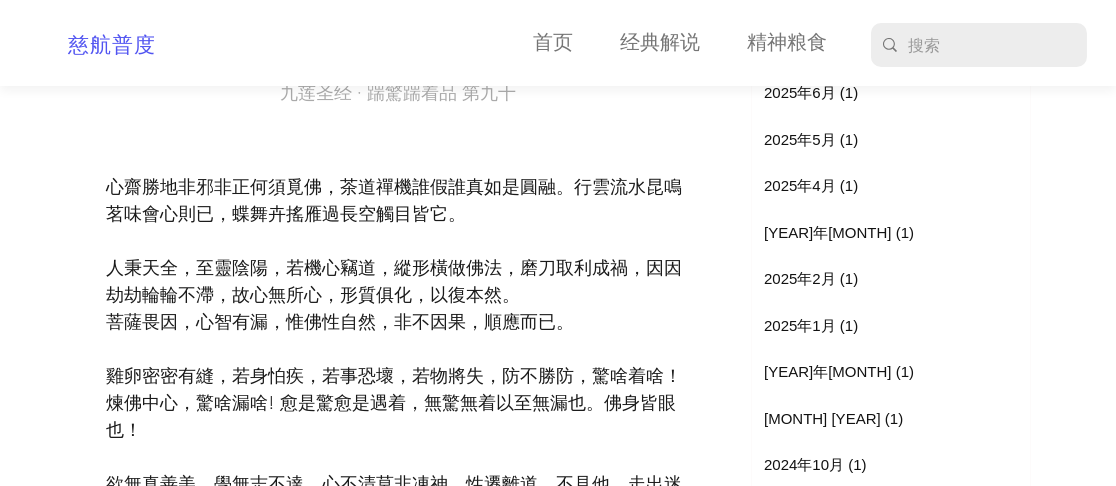 scroll, scrollTop: 737, scrollLeft: 0, axis: vertical 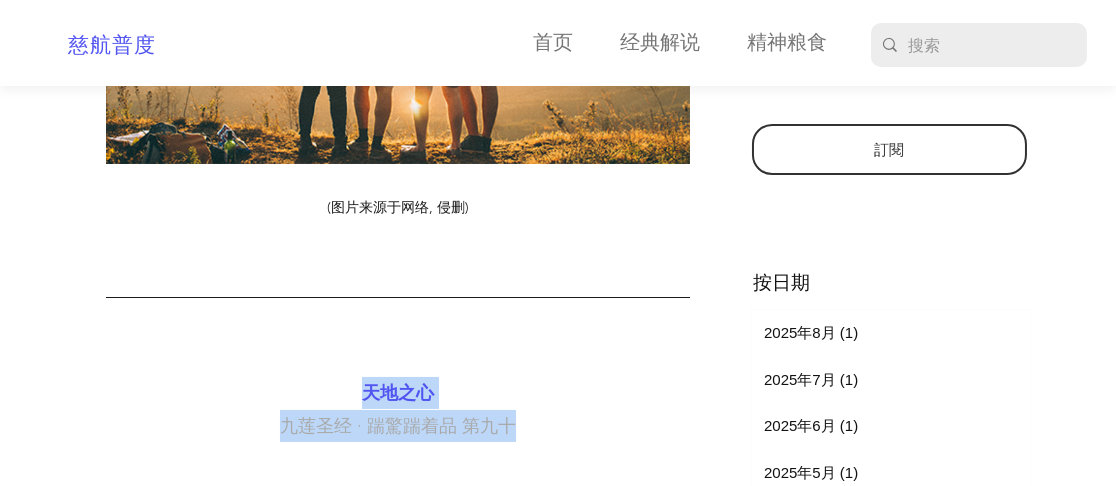 drag, startPoint x: 328, startPoint y: 408, endPoint x: 616, endPoint y: 456, distance: 291.9726 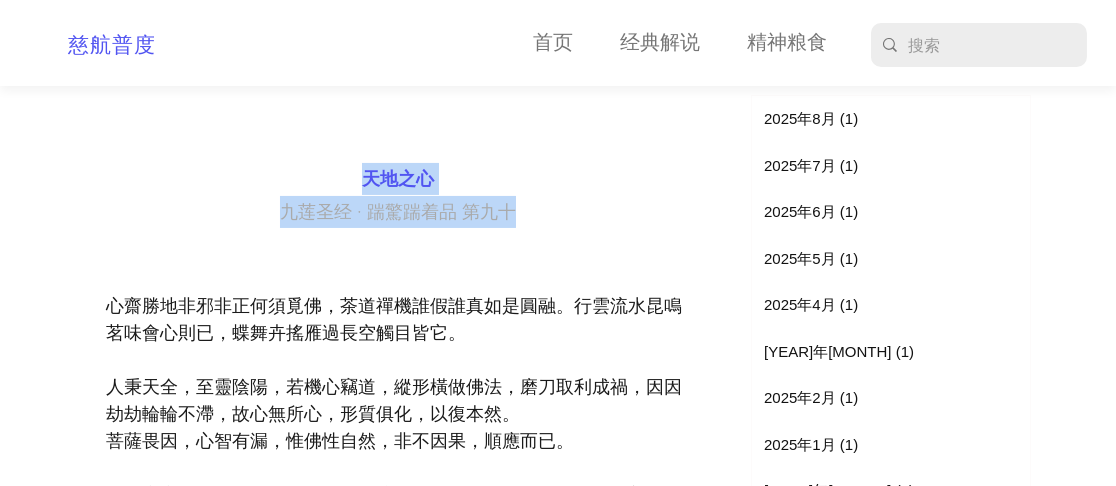 scroll, scrollTop: 959, scrollLeft: 0, axis: vertical 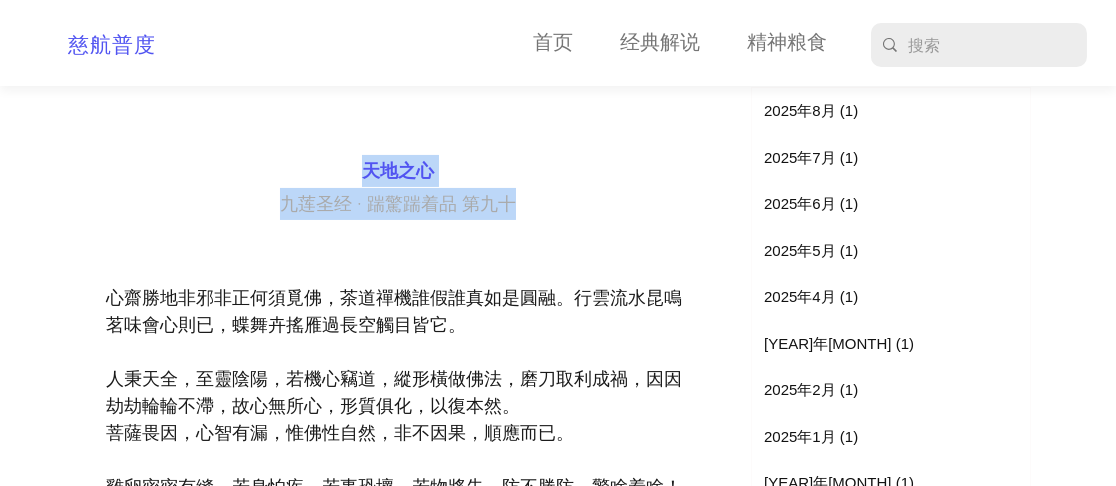 click on "九莲圣经 · 踹驚踹着品 第九十" at bounding box center (398, 204) 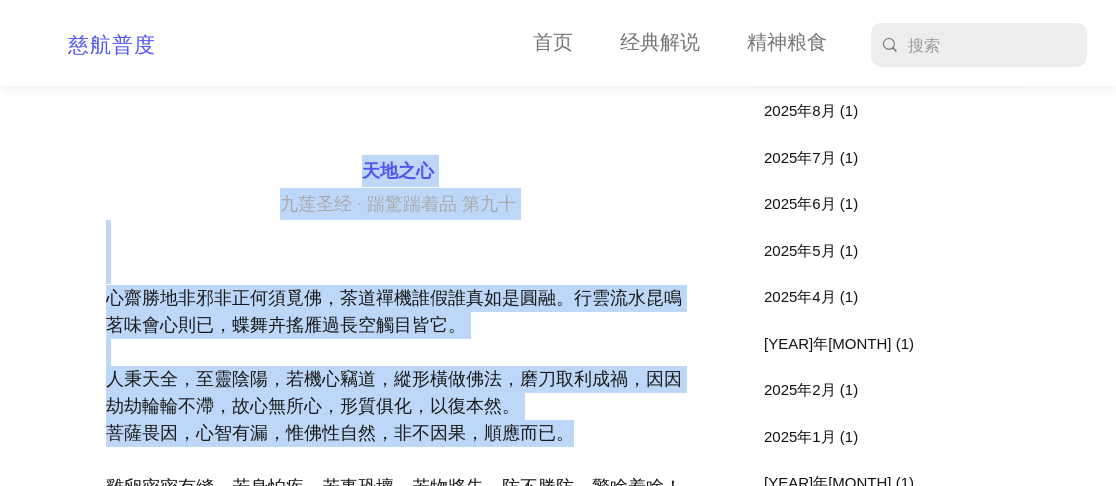 drag, startPoint x: 338, startPoint y: 181, endPoint x: 631, endPoint y: 465, distance: 408.05023 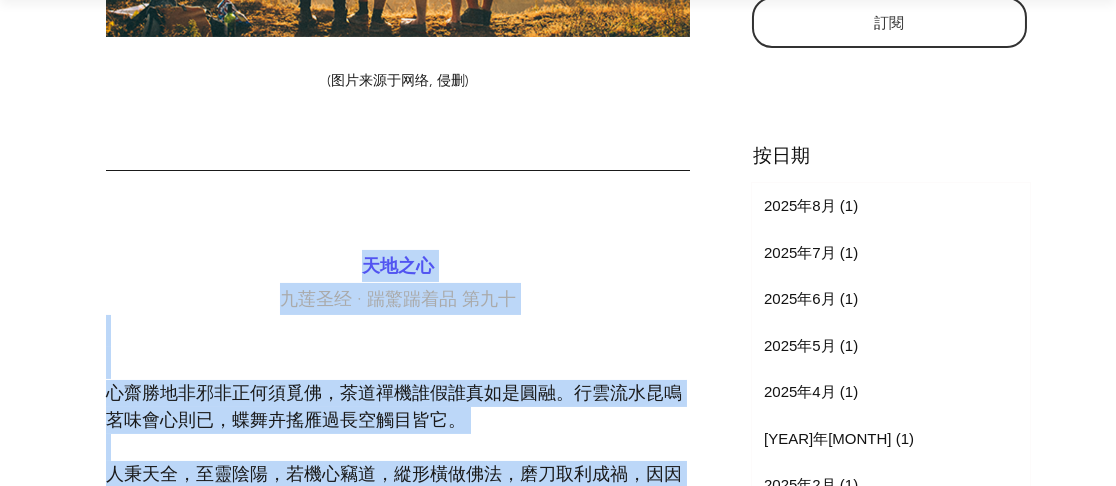 scroll, scrollTop: 848, scrollLeft: 0, axis: vertical 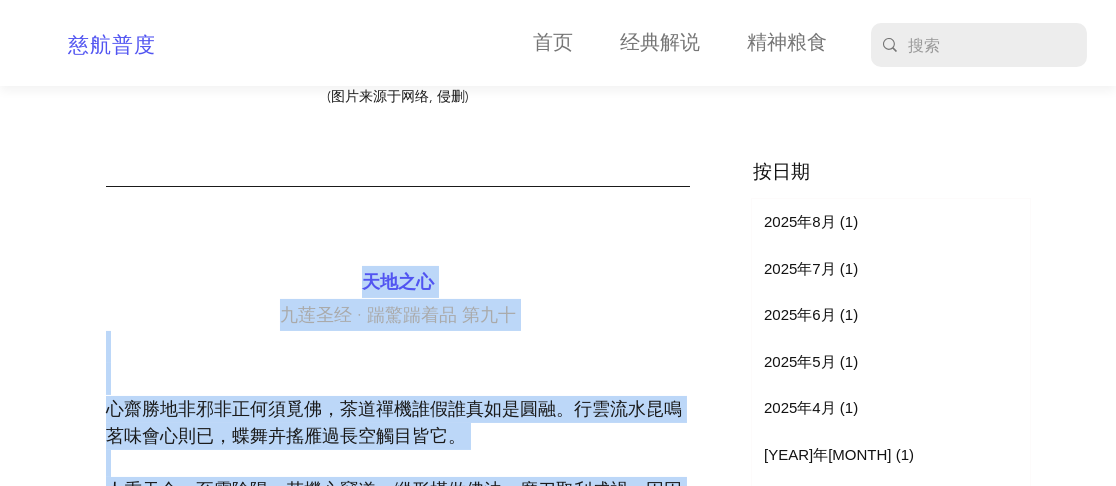 click on "天地之心" at bounding box center (398, 282) 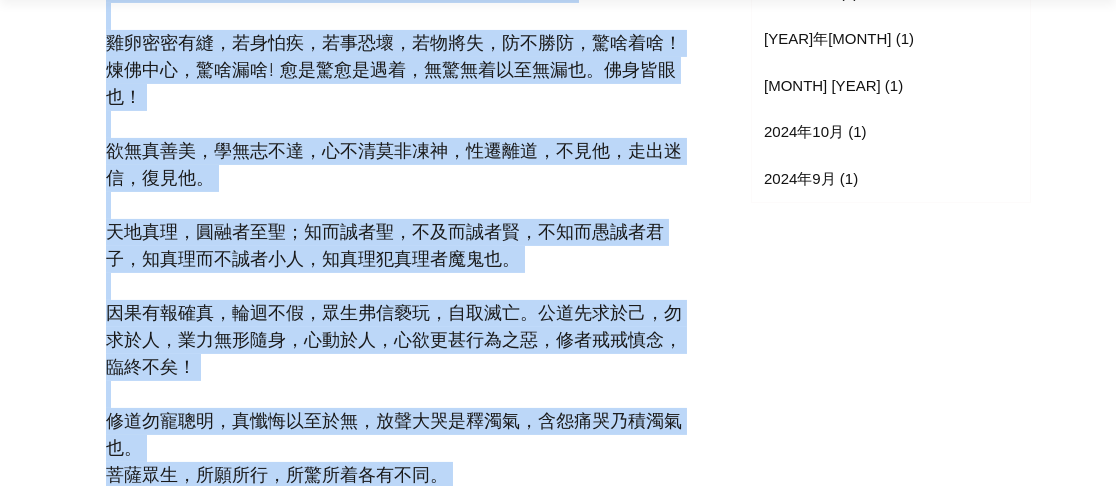 scroll, scrollTop: 1537, scrollLeft: 0, axis: vertical 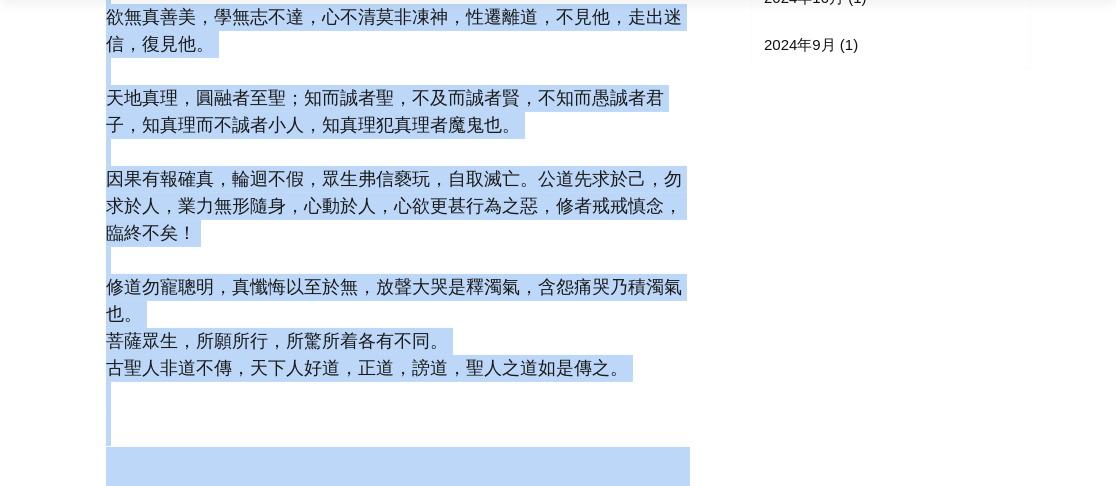 drag, startPoint x: 341, startPoint y: 303, endPoint x: 613, endPoint y: 444, distance: 306.37396 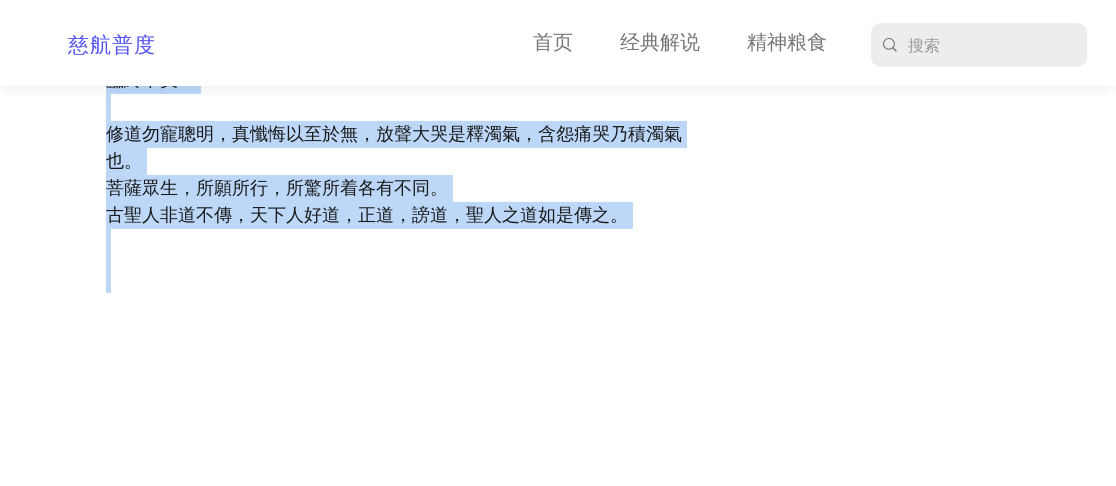 scroll, scrollTop: 1648, scrollLeft: 0, axis: vertical 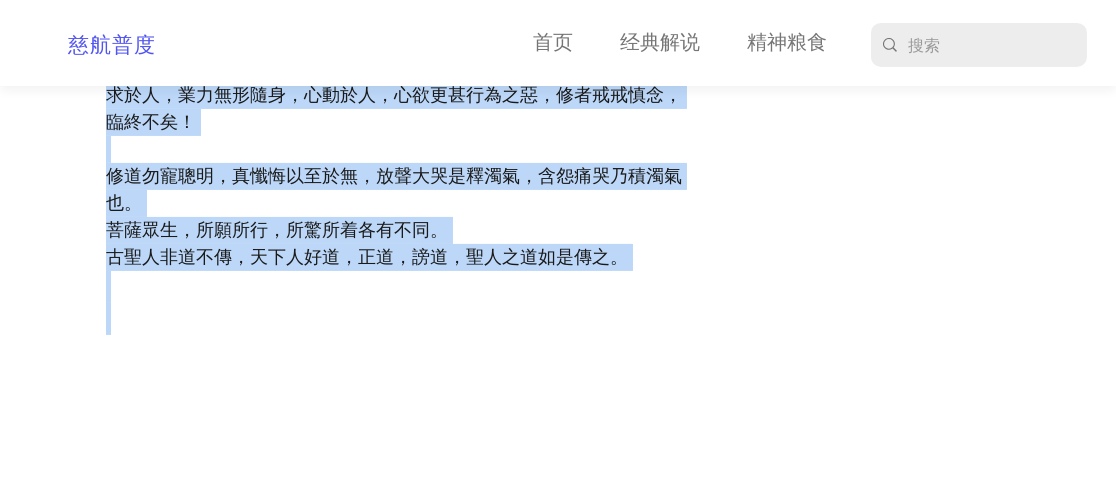 click at bounding box center (398, 287) 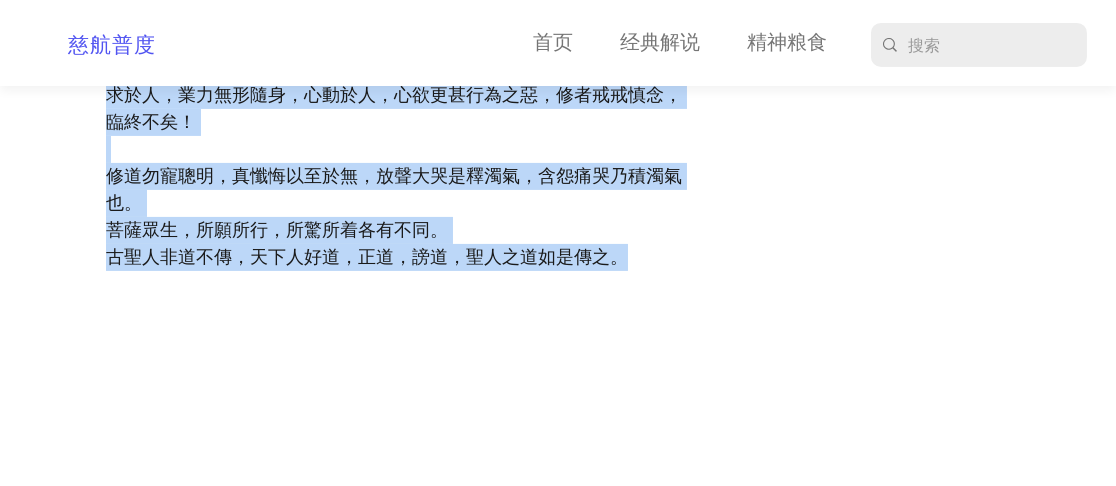 drag, startPoint x: 649, startPoint y: 275, endPoint x: 33, endPoint y: 212, distance: 619.2132 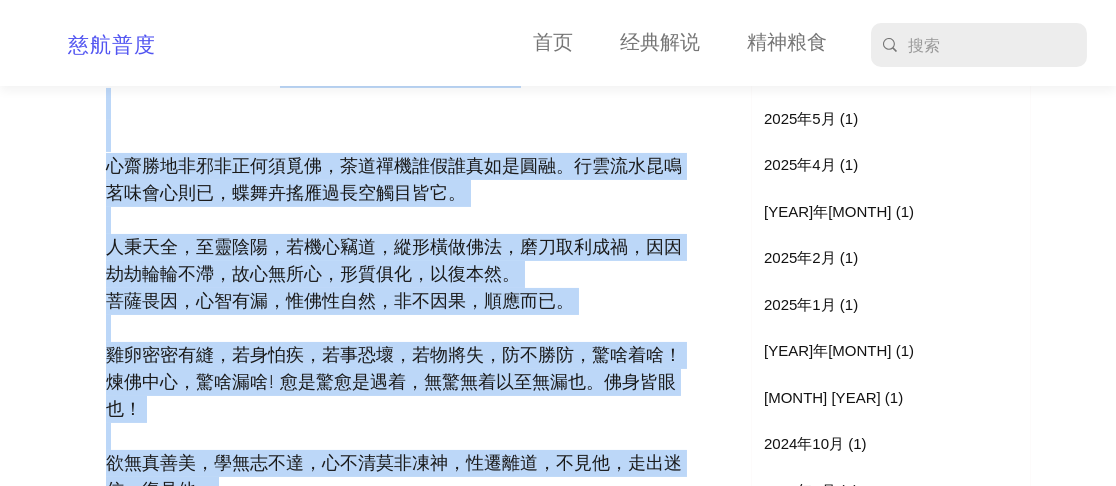scroll, scrollTop: 982, scrollLeft: 0, axis: vertical 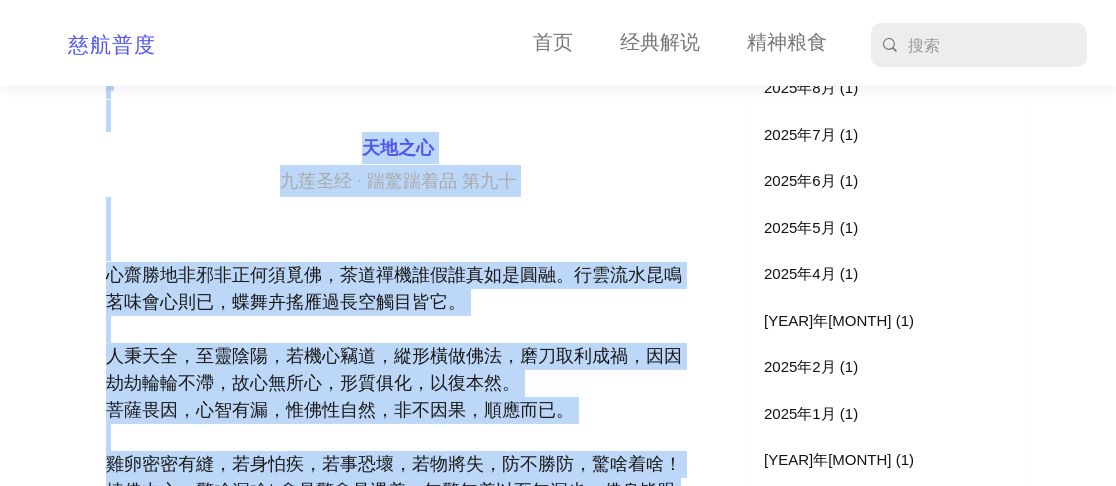 click at bounding box center (398, 213) 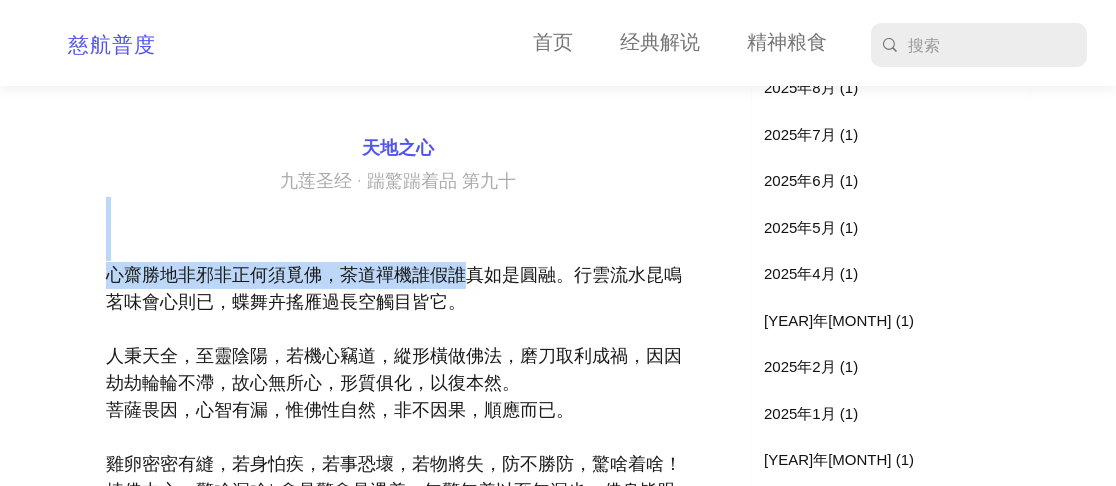 drag, startPoint x: 236, startPoint y: 223, endPoint x: 466, endPoint y: 313, distance: 246.98178 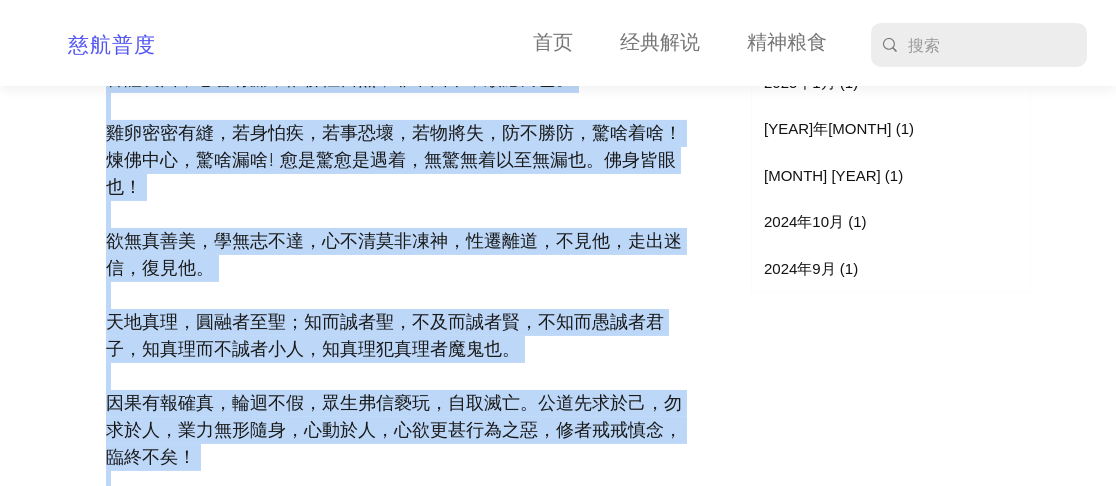 scroll, scrollTop: 1556, scrollLeft: 0, axis: vertical 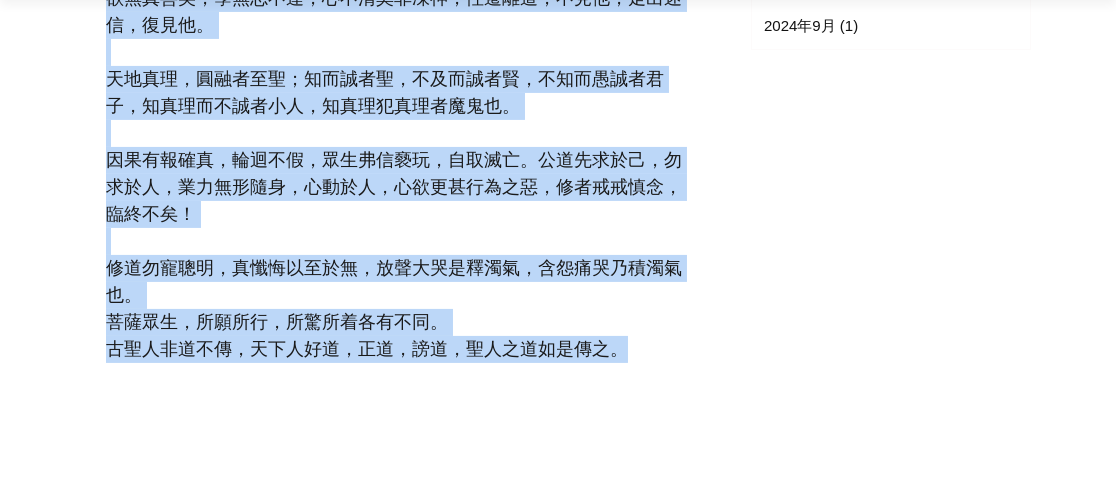 drag, startPoint x: 99, startPoint y: 282, endPoint x: 695, endPoint y: 384, distance: 604.6652 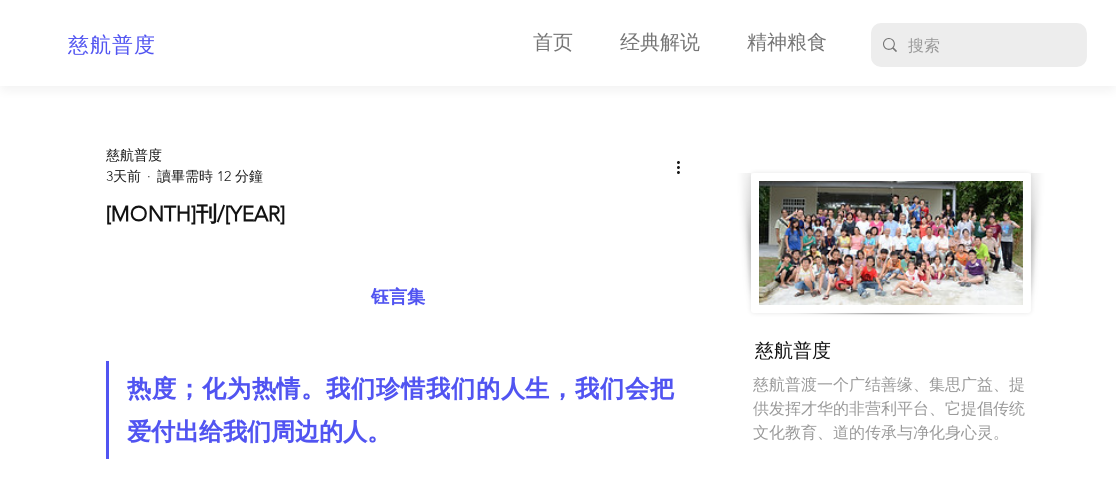 scroll, scrollTop: 112, scrollLeft: 0, axis: vertical 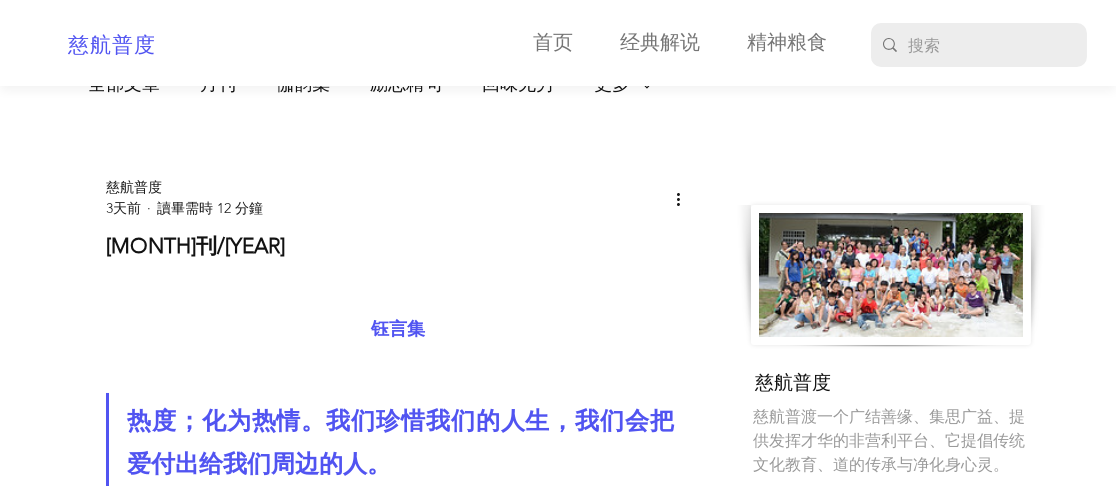 click at bounding box center [398, 362] 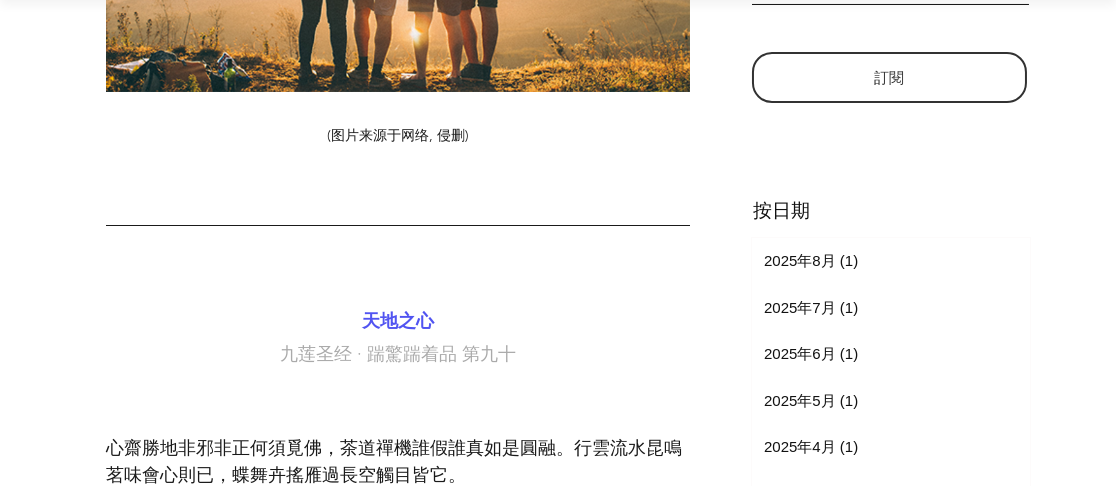 scroll, scrollTop: 779, scrollLeft: 0, axis: vertical 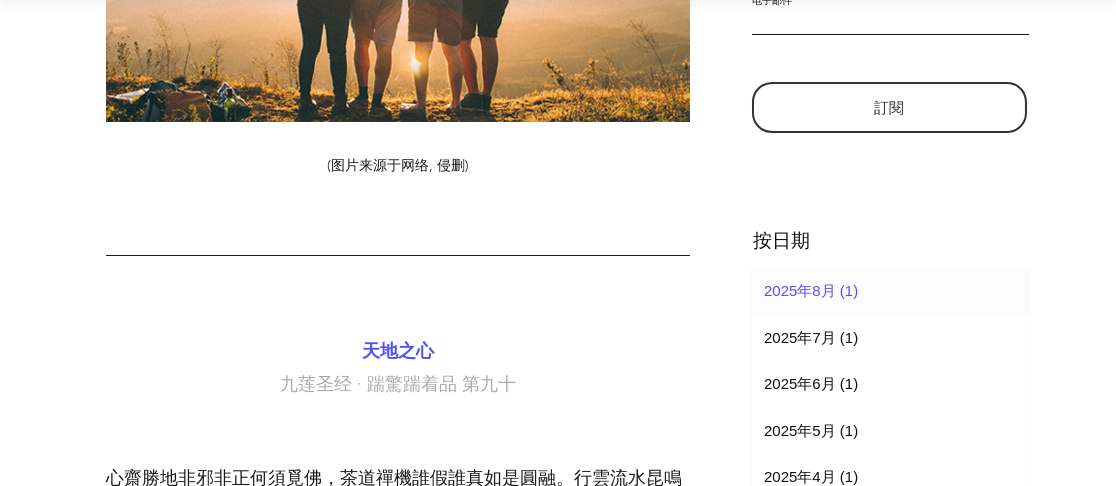 click on "[MONTH]   ([NUMBER])    1 篇文章" at bounding box center [811, 291] 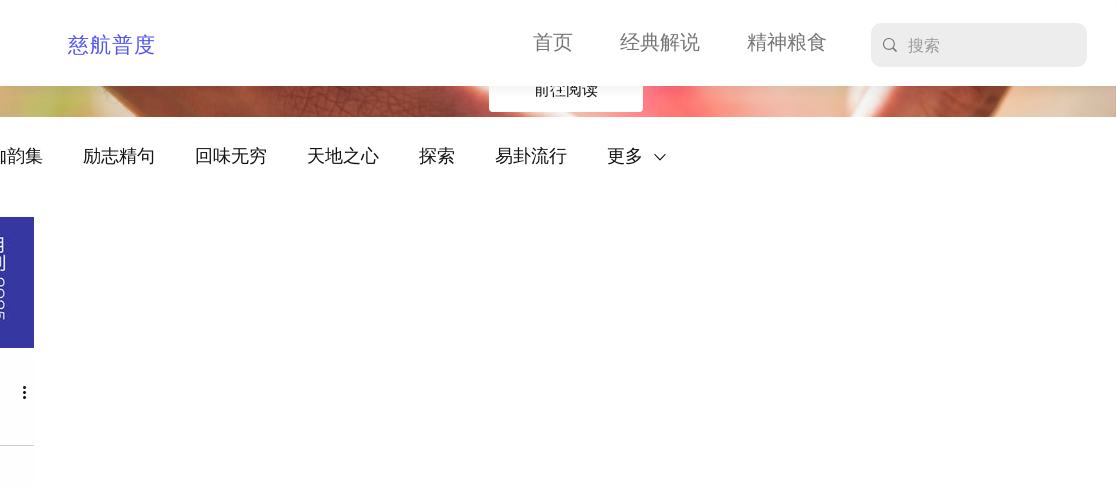 scroll, scrollTop: 333, scrollLeft: 0, axis: vertical 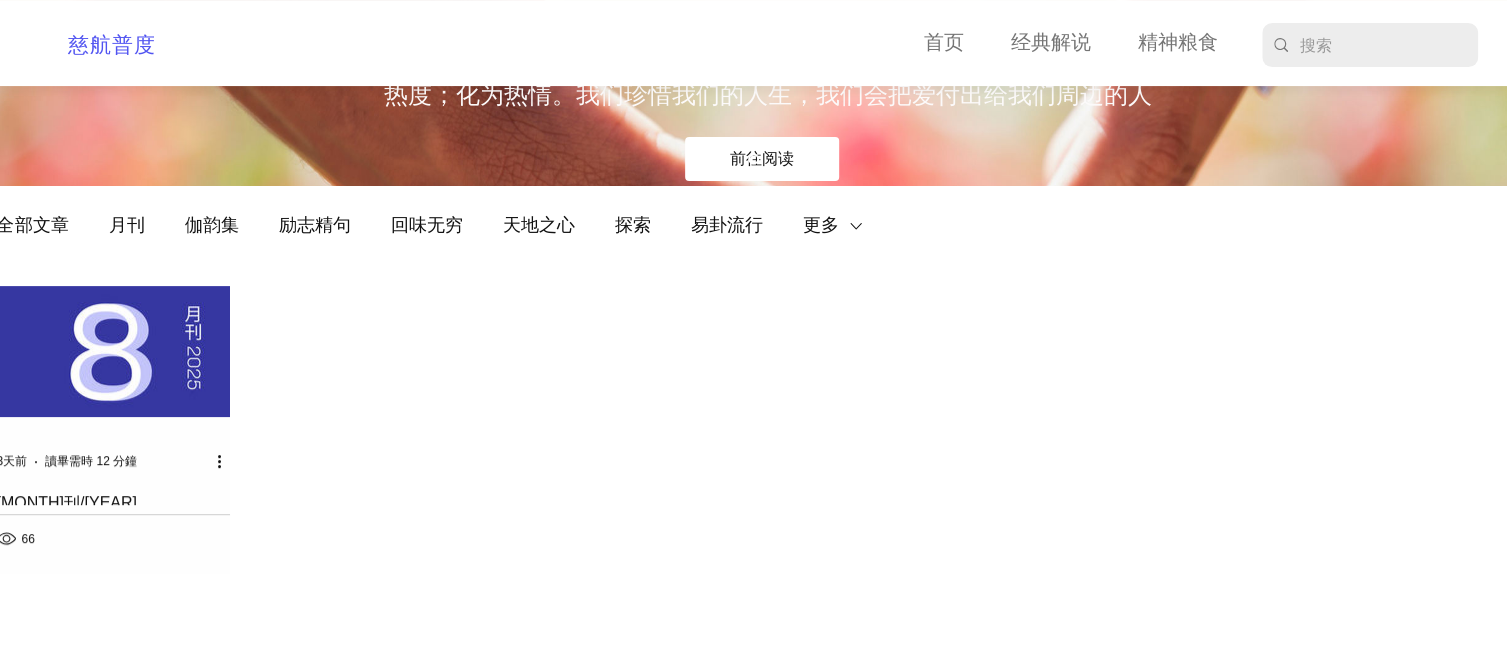click 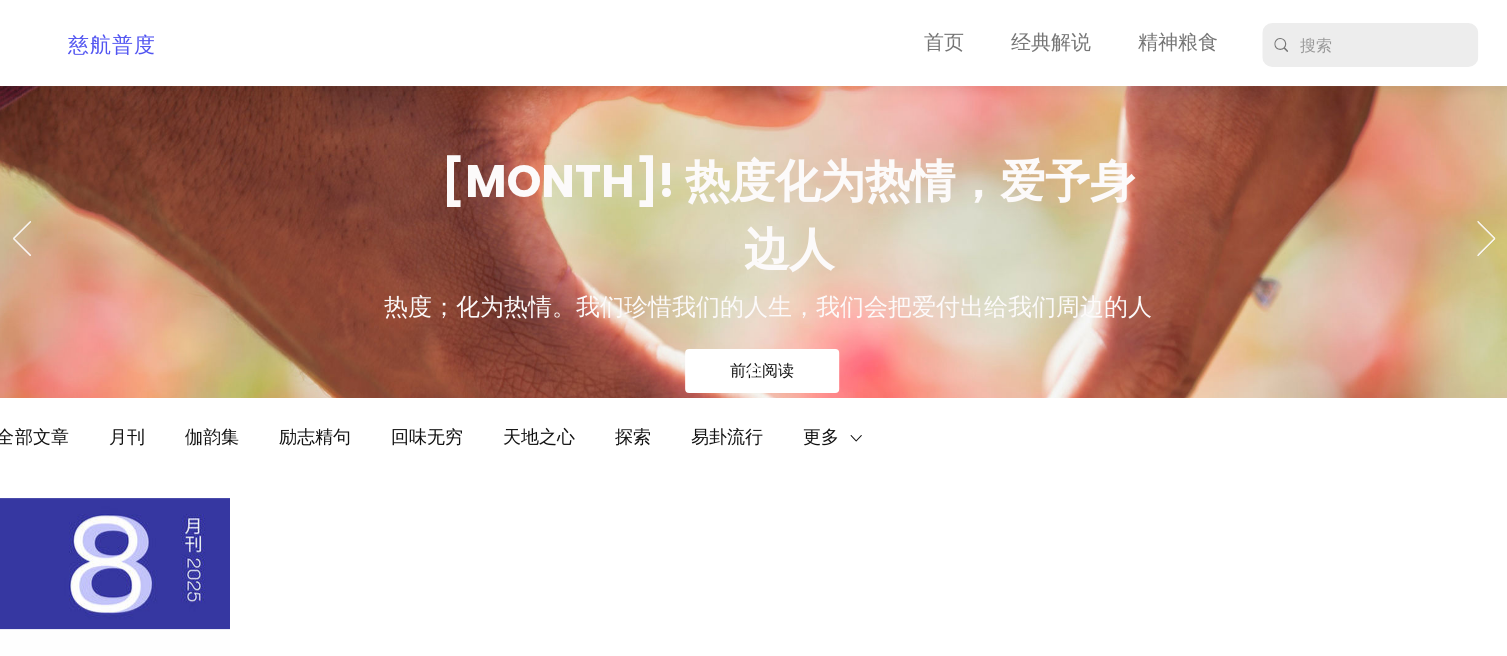 scroll, scrollTop: 0, scrollLeft: 0, axis: both 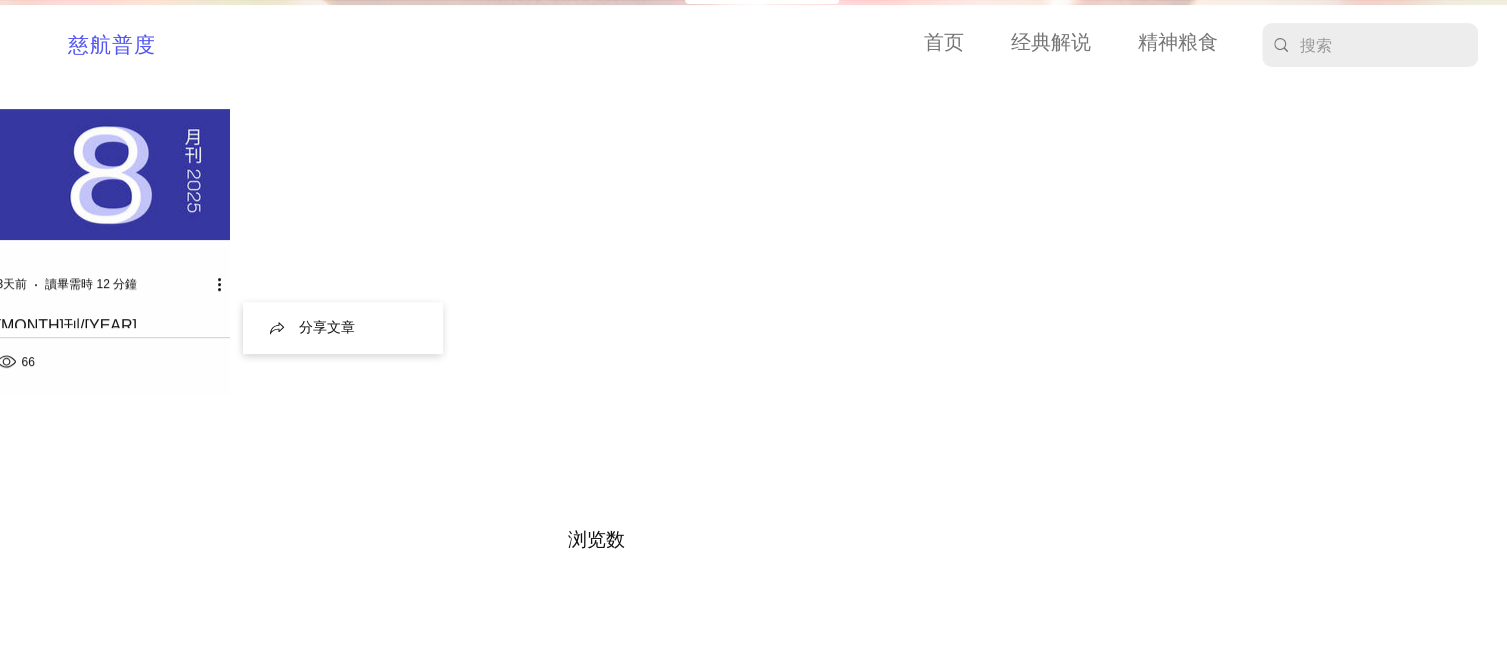 click on "[MONTH]! 热度化为热情，爱予身边人 热度；化为热情。我们珍惜我们的人生，我们会把爱付出给我们周边的人 前往阅读 分享文章 全部文章 月刊 伽韵集 励志精句 回味无穷 天地之心 探索 易卦流行 更多 至诚化境 观心叮咛 [MONTH]/[YEAR] 3天前 讀畢需時 12 分鐘 66 浏览数" at bounding box center (753, 548) 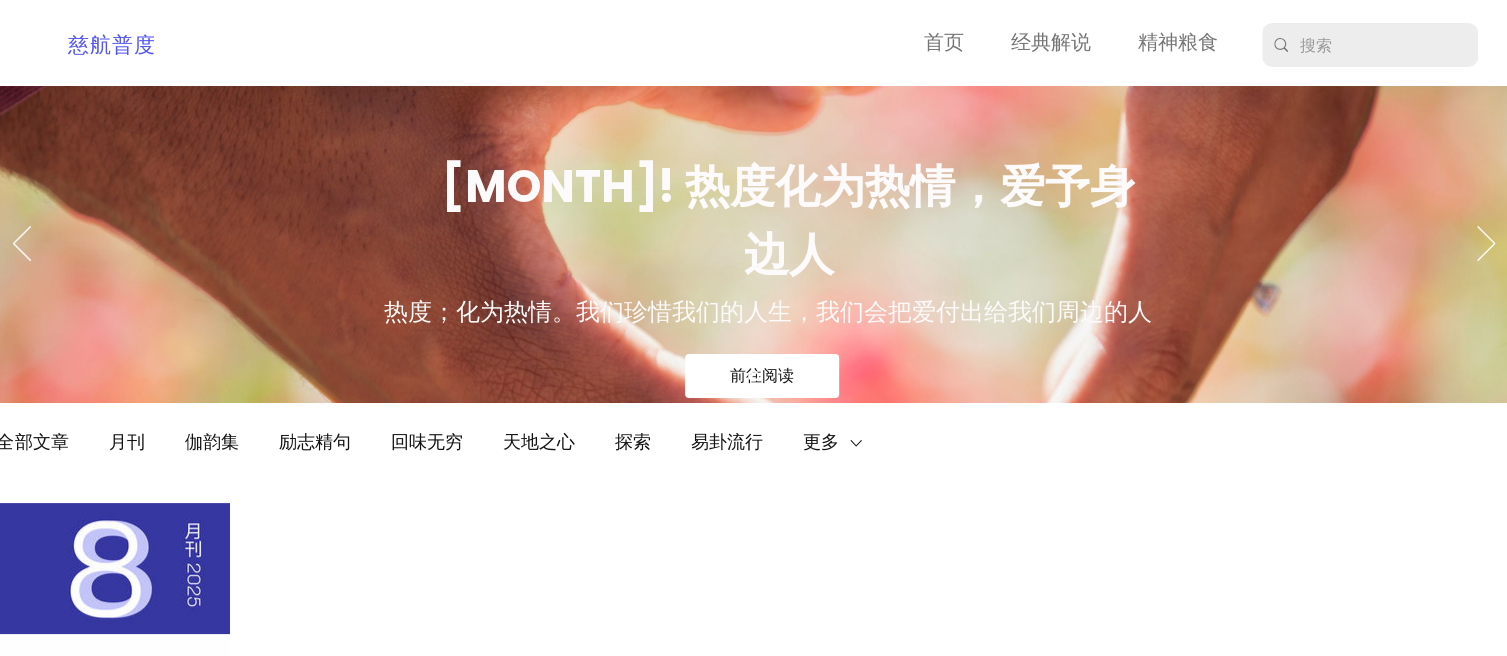 scroll, scrollTop: 0, scrollLeft: 0, axis: both 